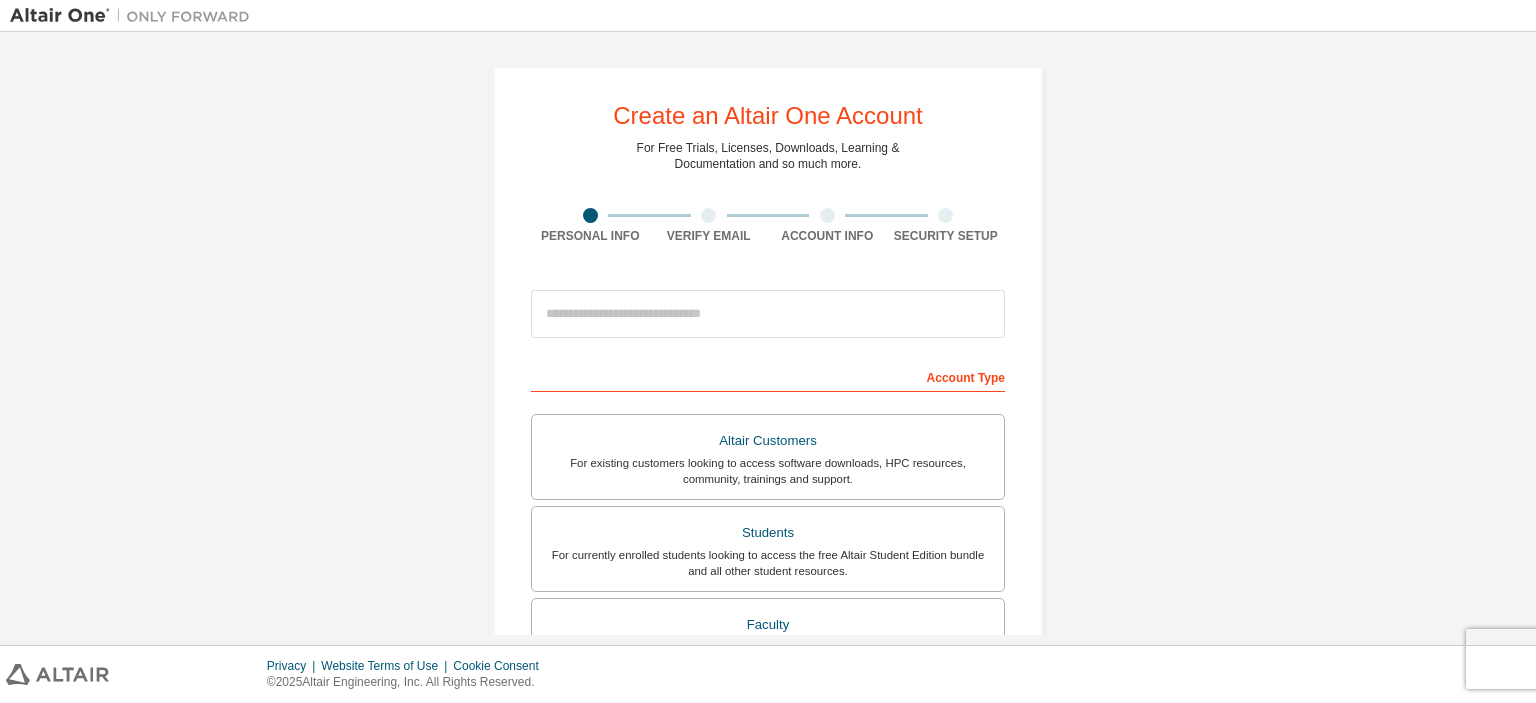 scroll, scrollTop: 0, scrollLeft: 0, axis: both 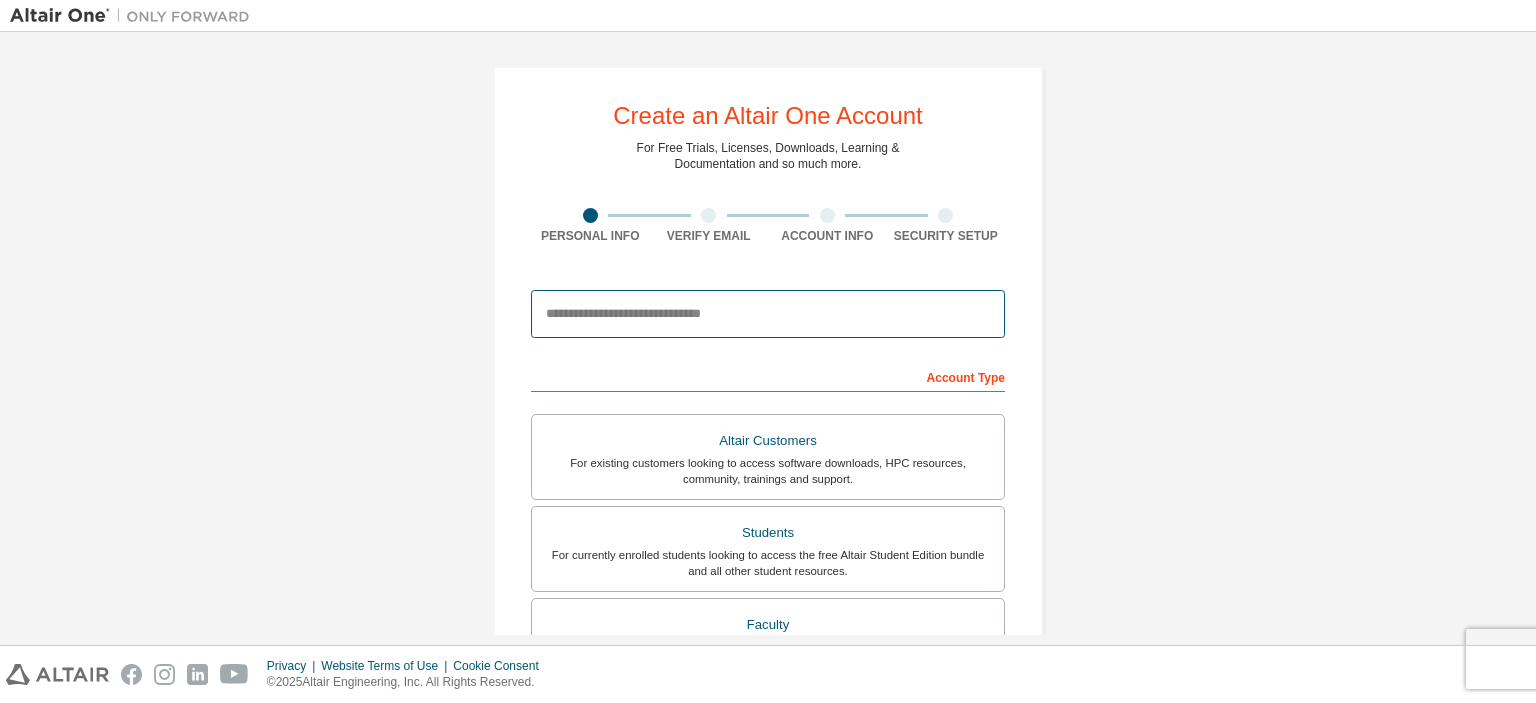 click at bounding box center (768, 314) 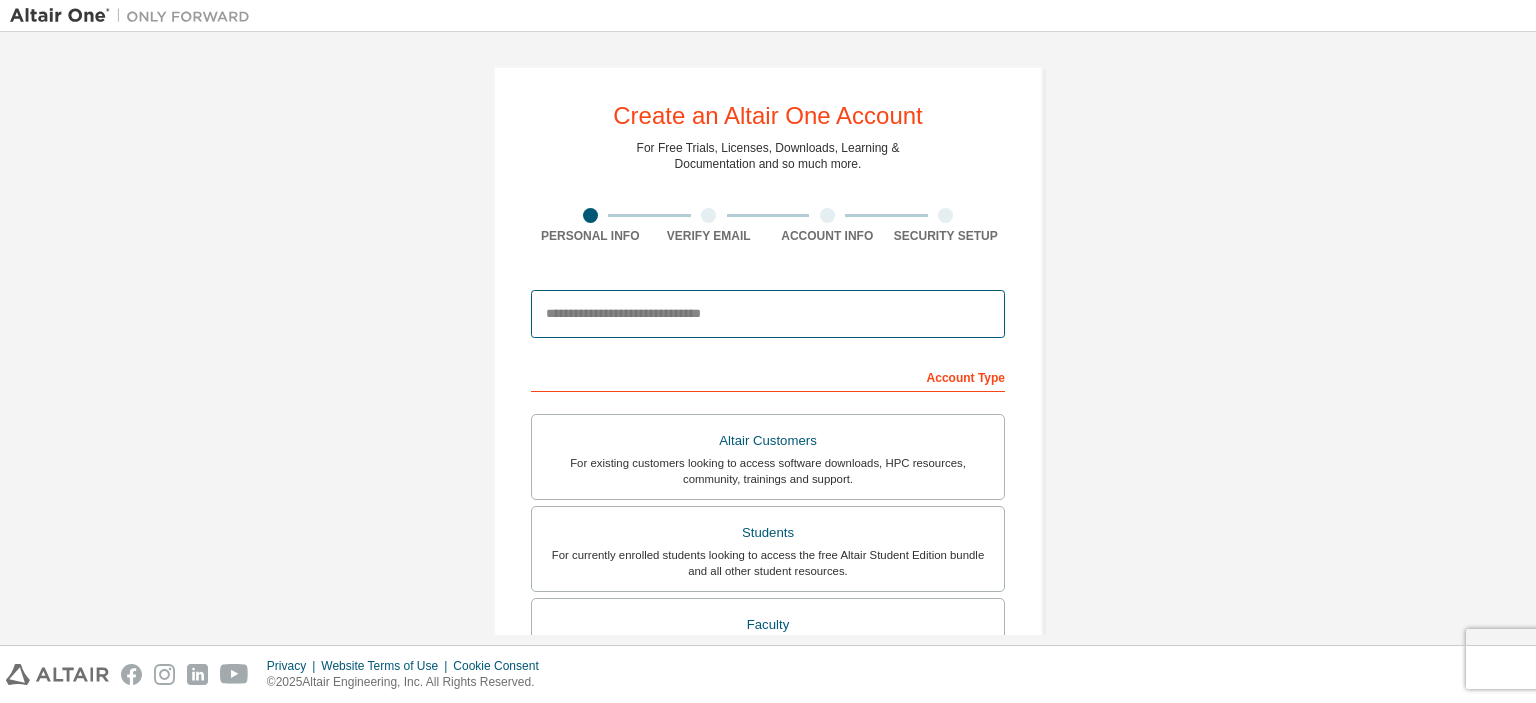 type on "**********" 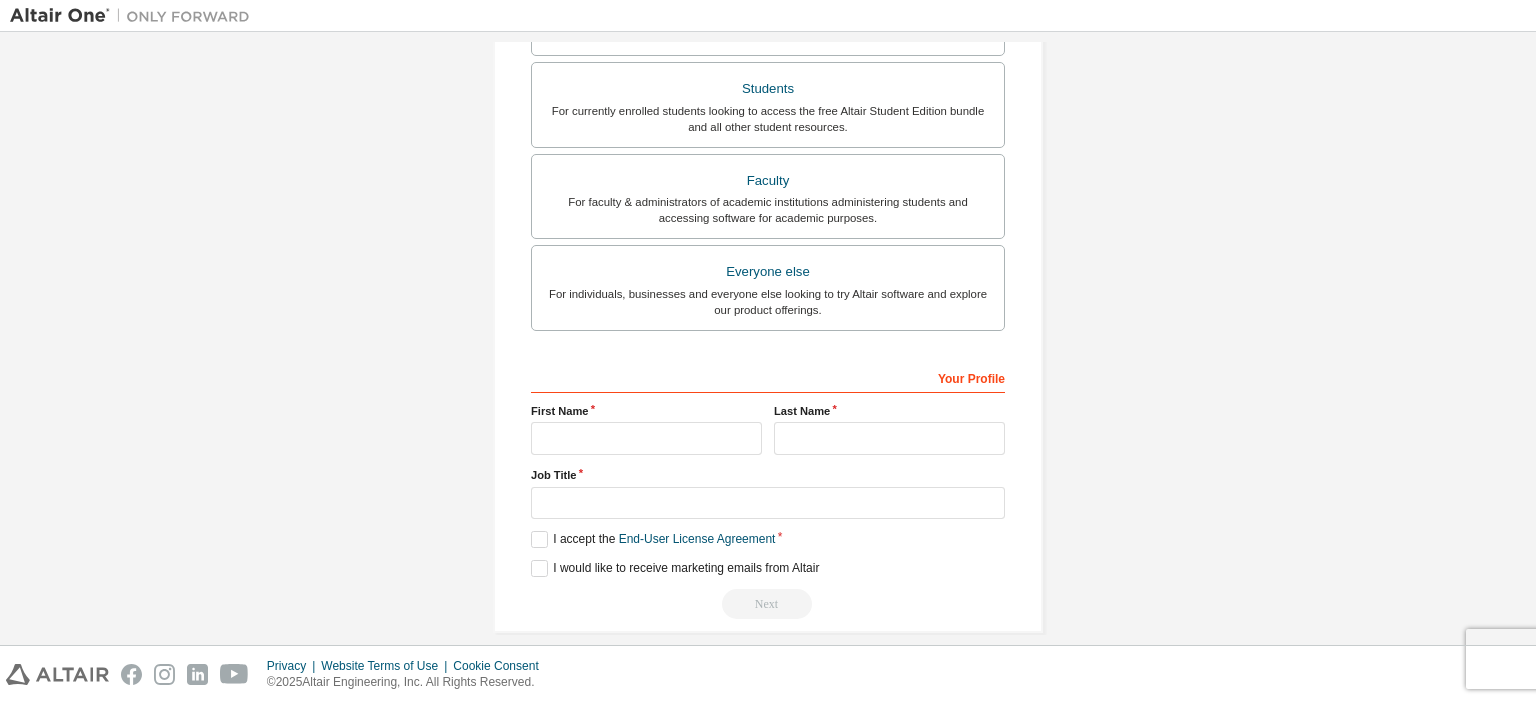 scroll, scrollTop: 461, scrollLeft: 0, axis: vertical 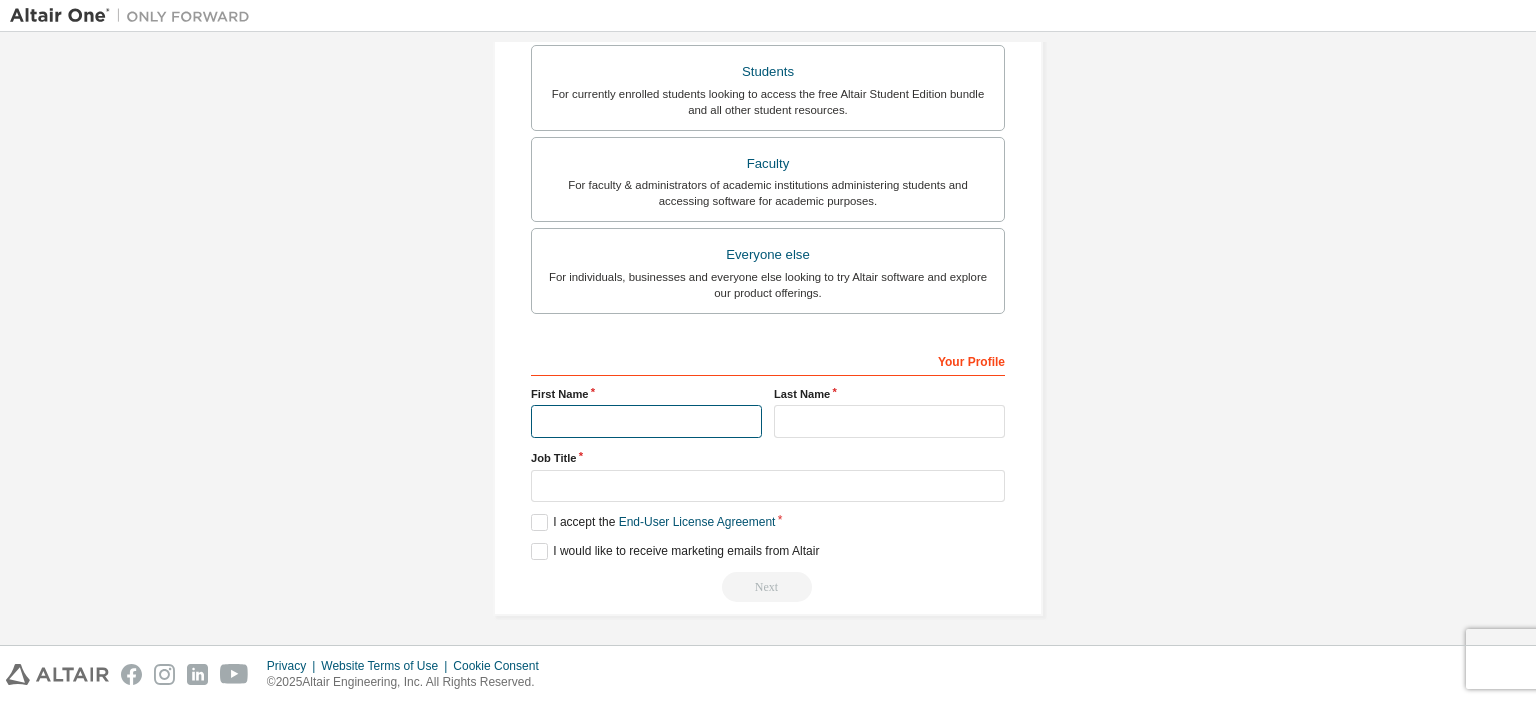 click at bounding box center (646, 421) 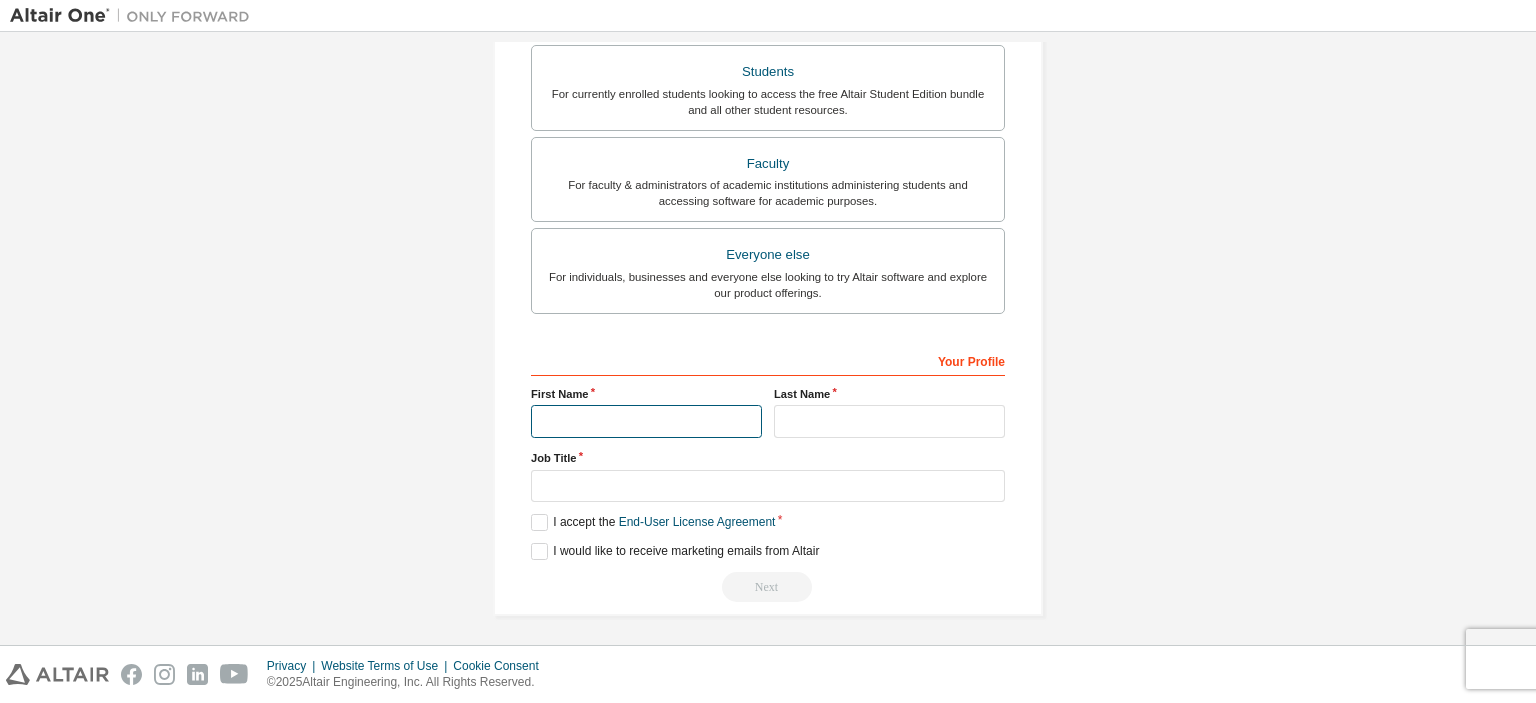 type on "****" 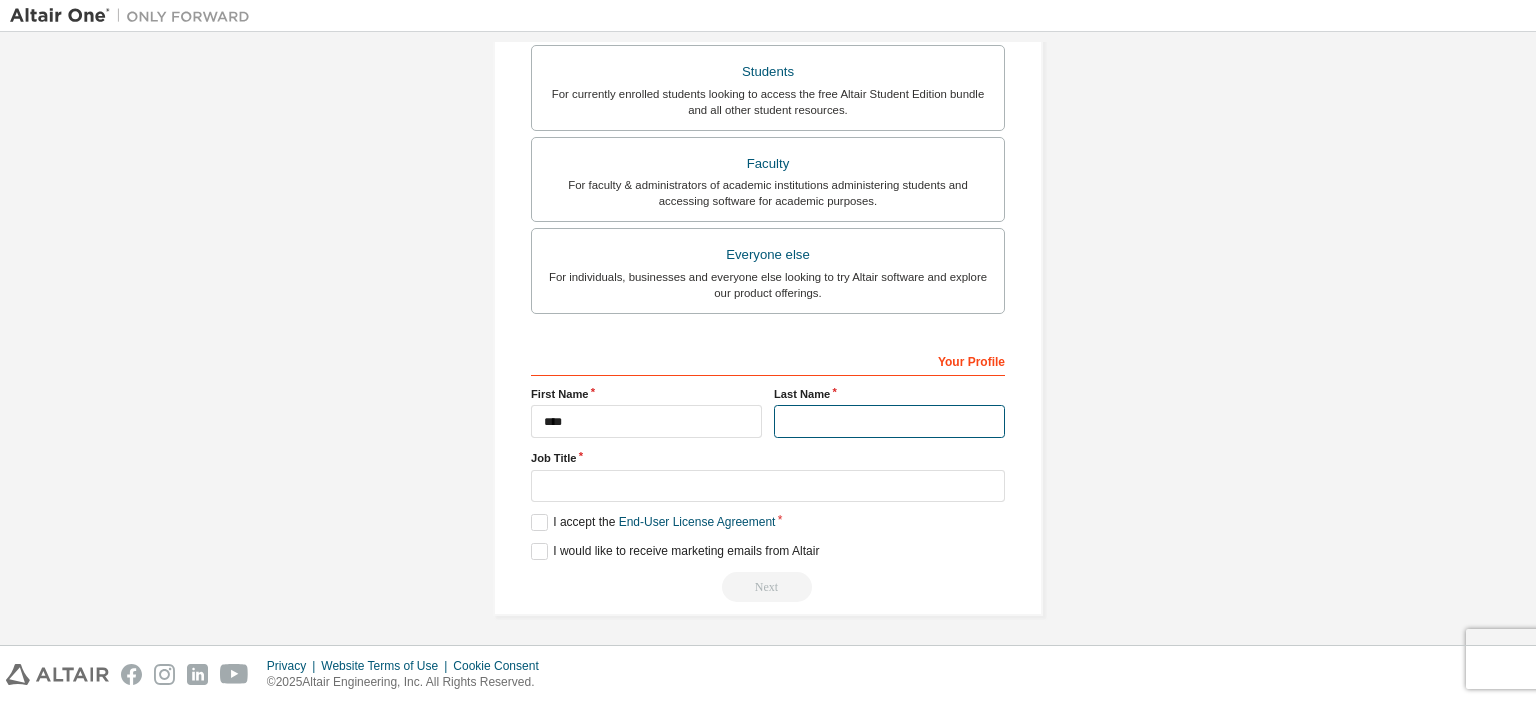 type on "******" 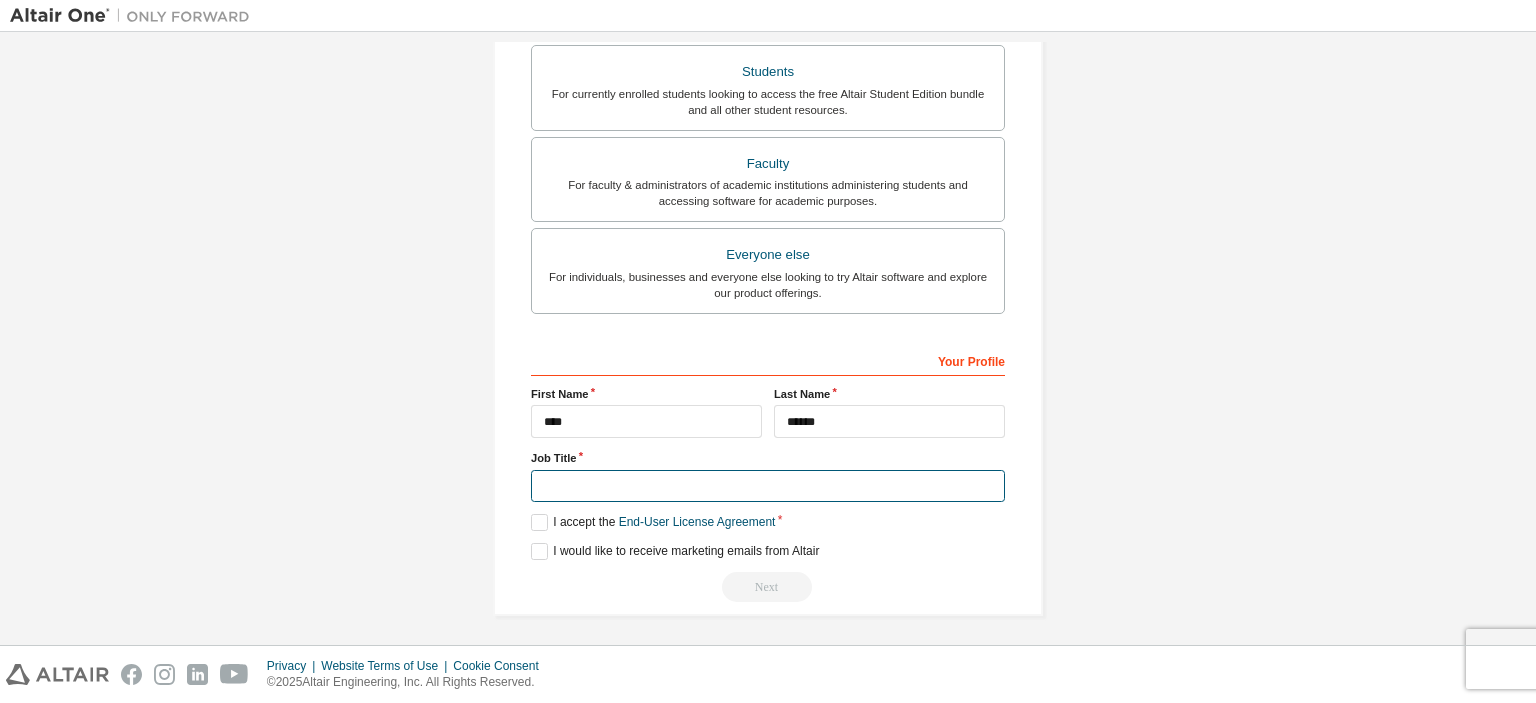 click at bounding box center (768, 486) 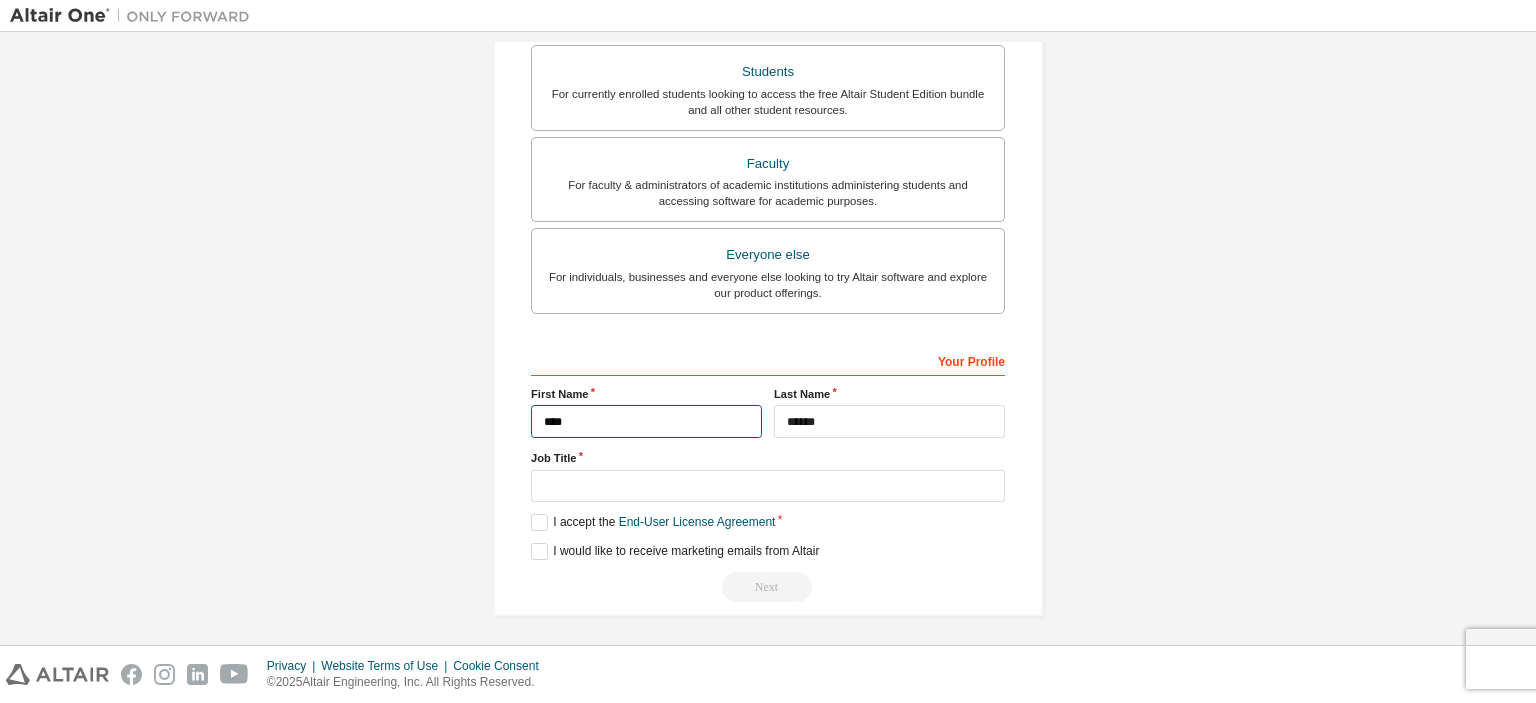 click on "****" at bounding box center (646, 421) 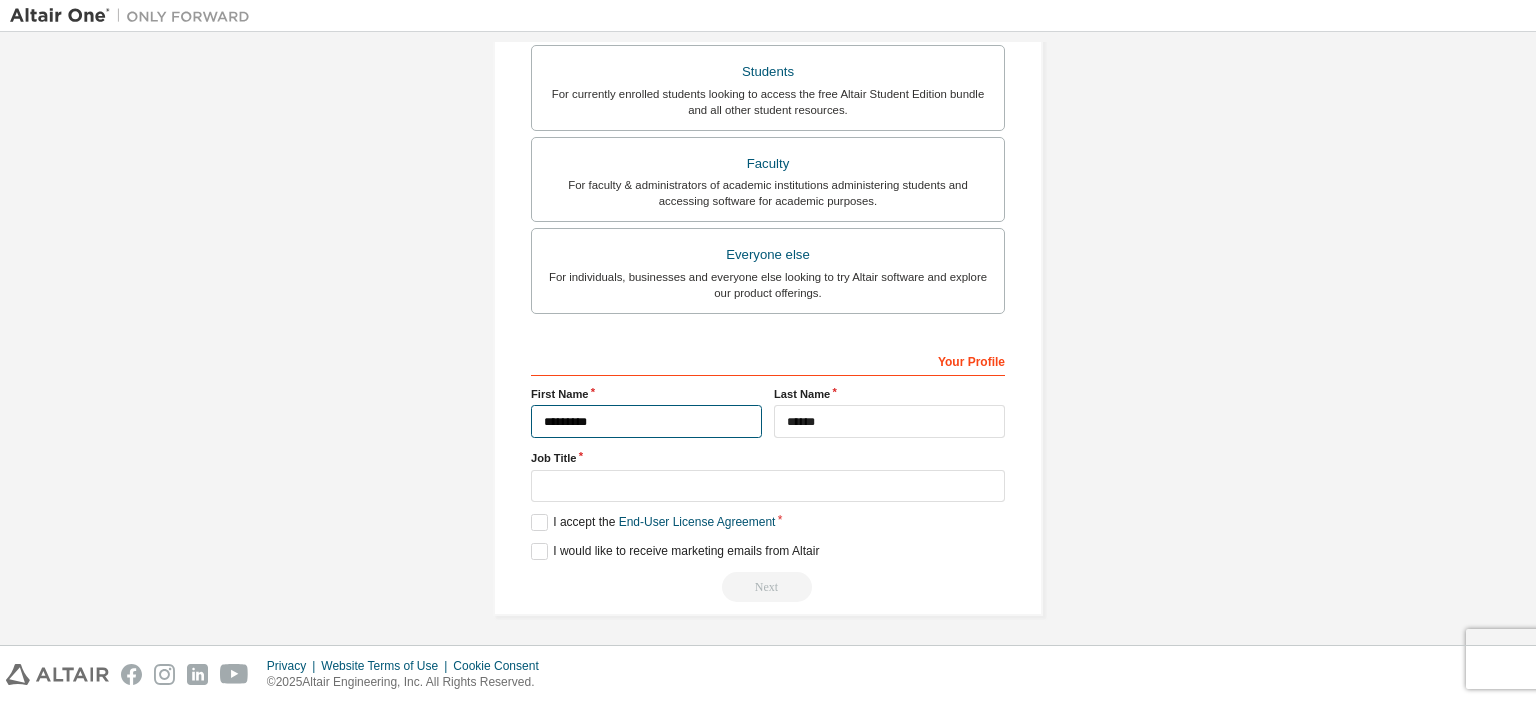 type on "*********" 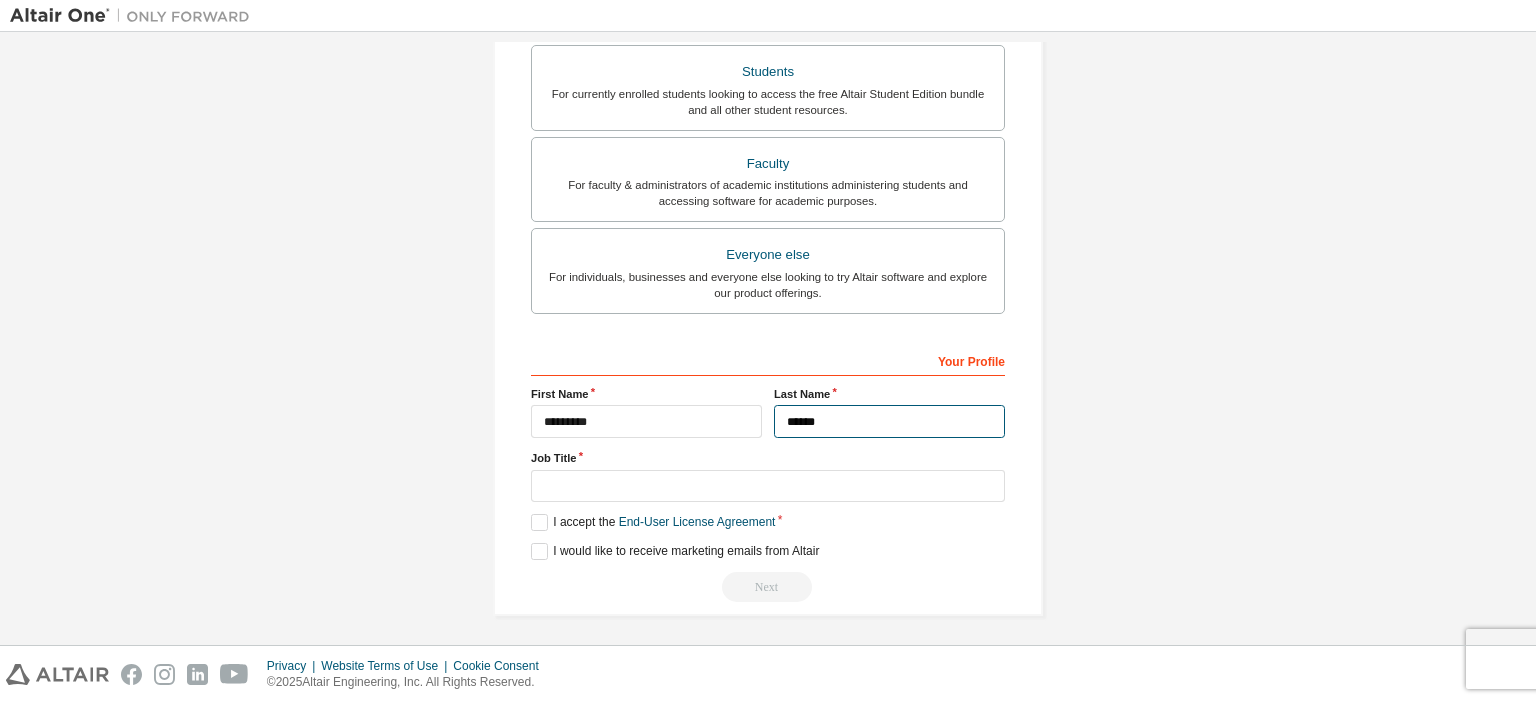 click on "******" at bounding box center (889, 421) 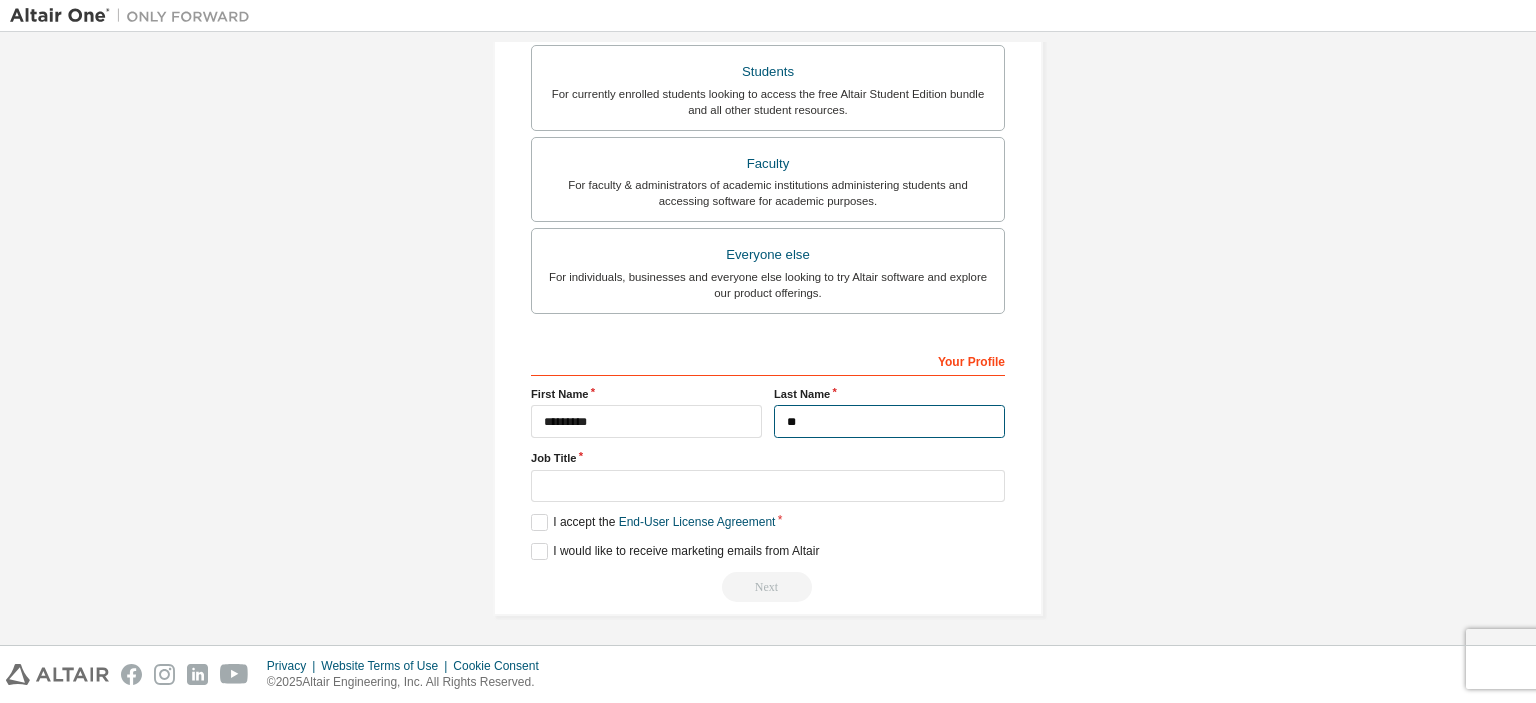 type on "*" 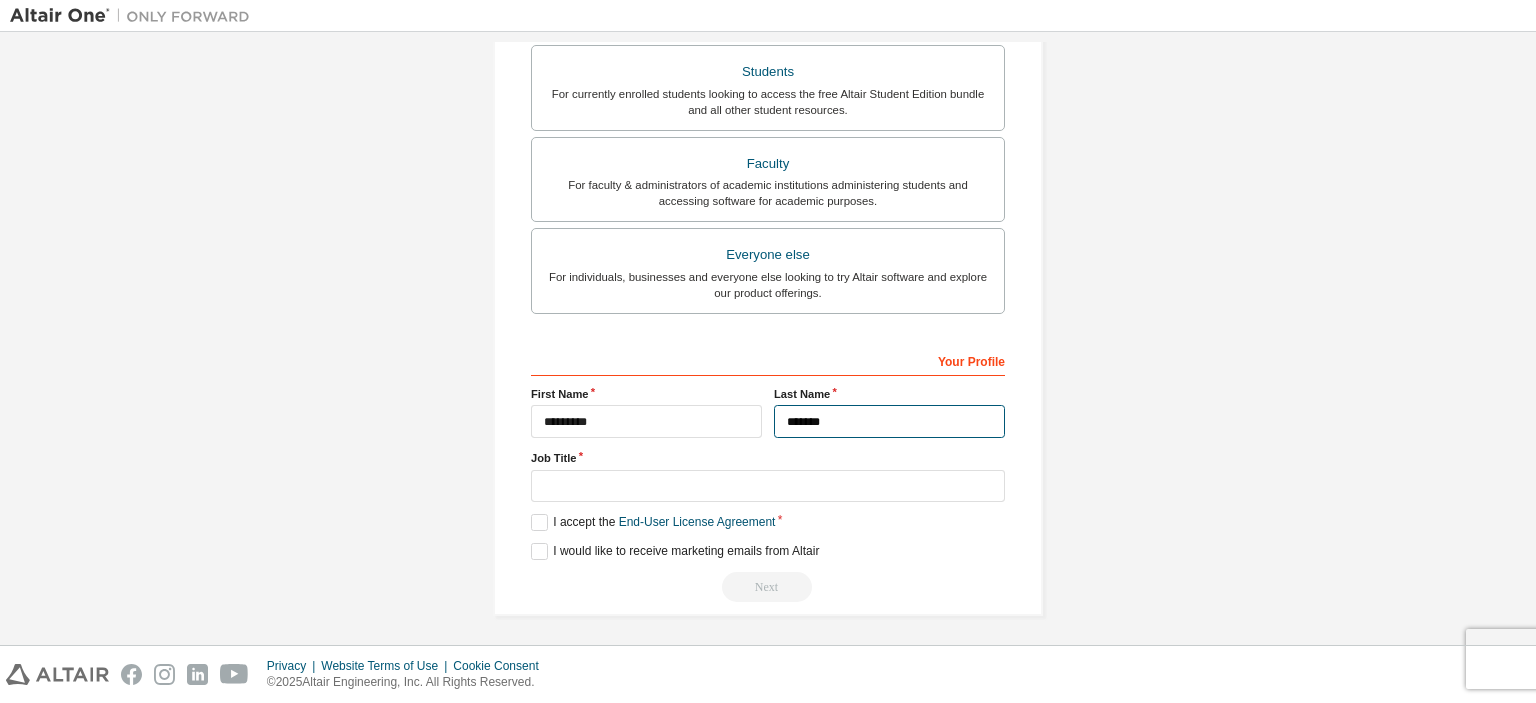 type on "*******" 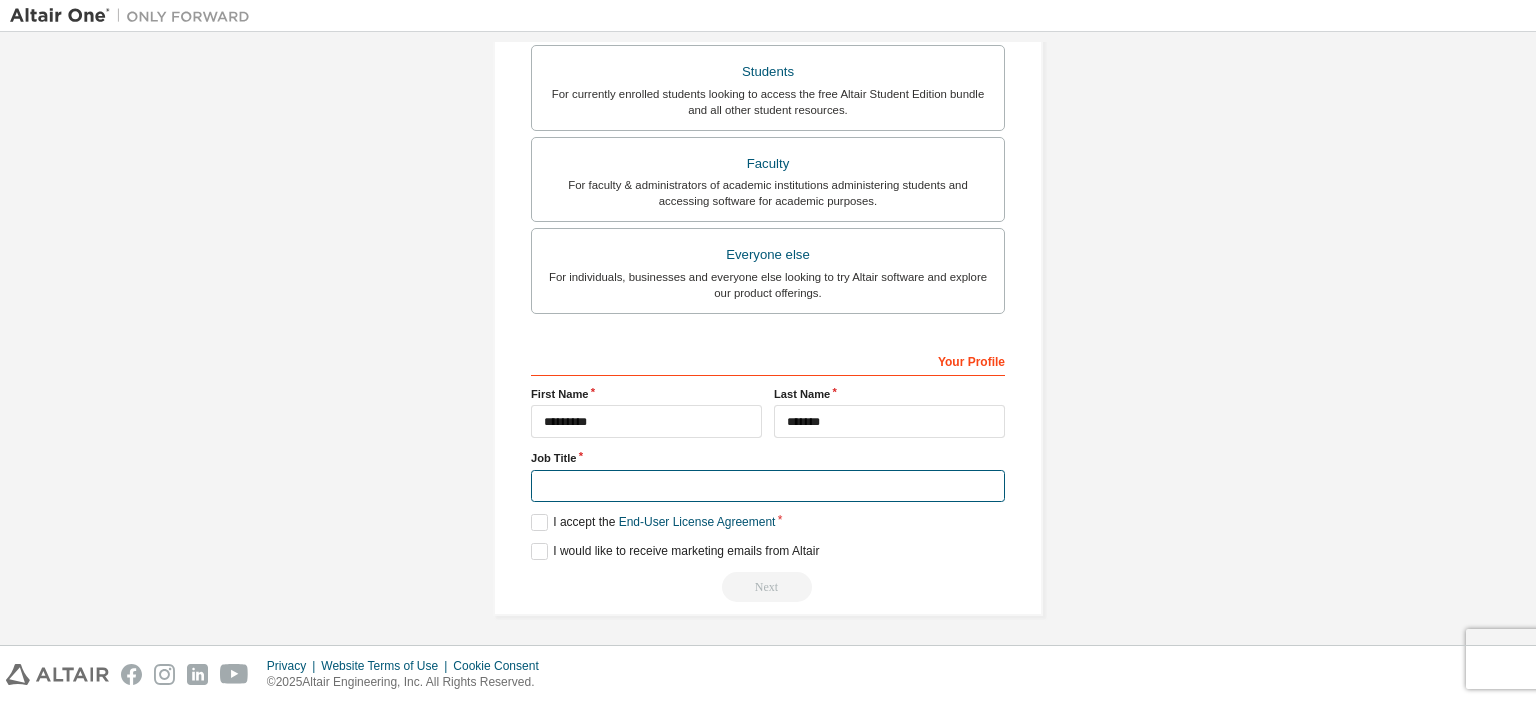 click at bounding box center [768, 486] 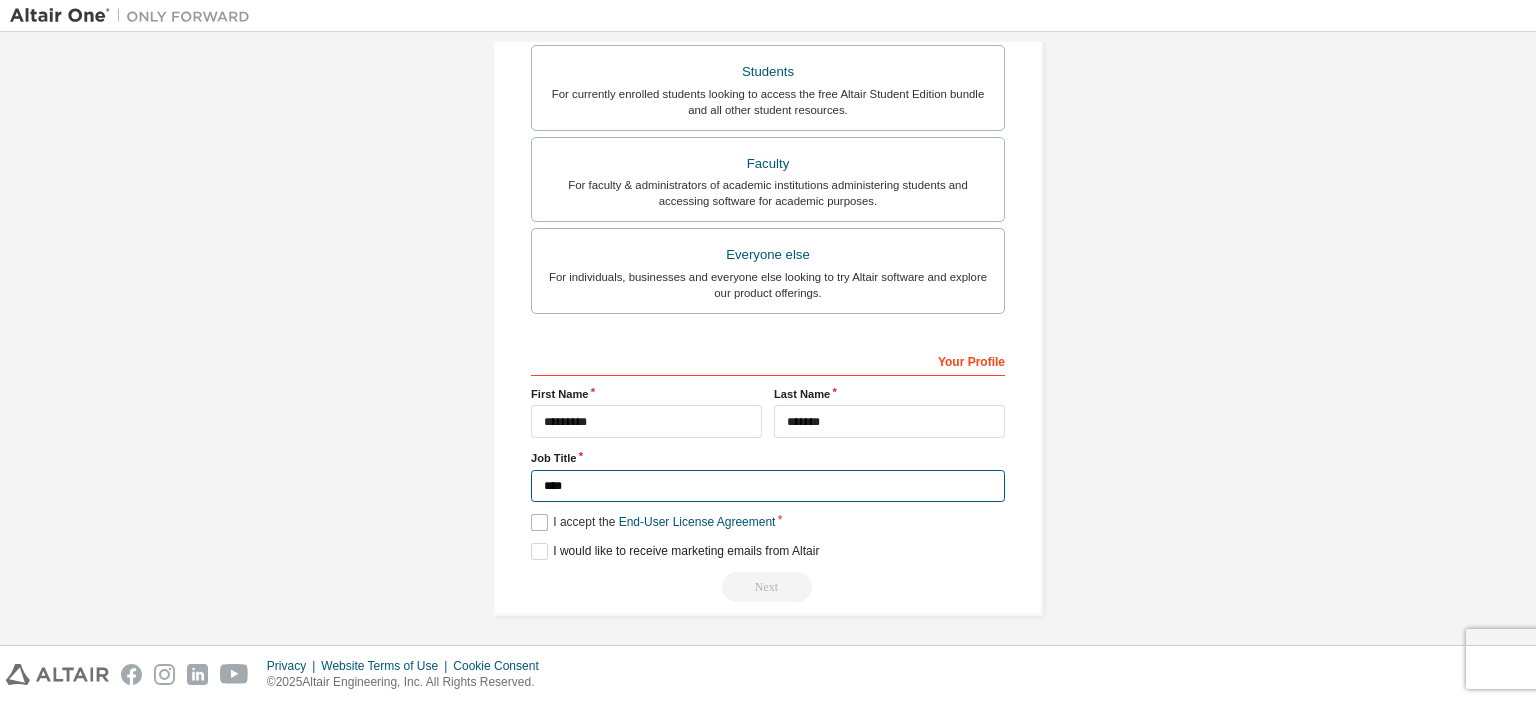 type on "****" 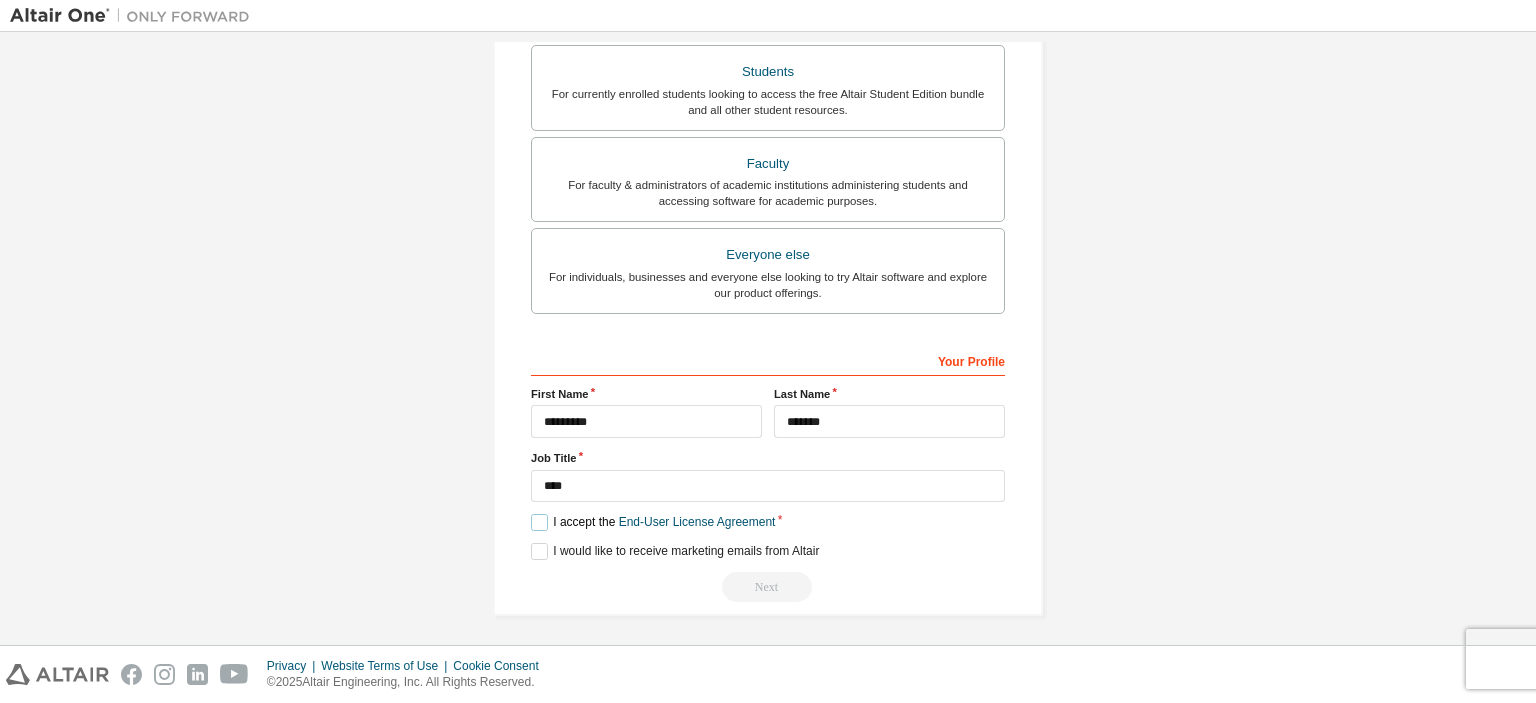 click on "I accept the    End-User License Agreement" at bounding box center (653, 522) 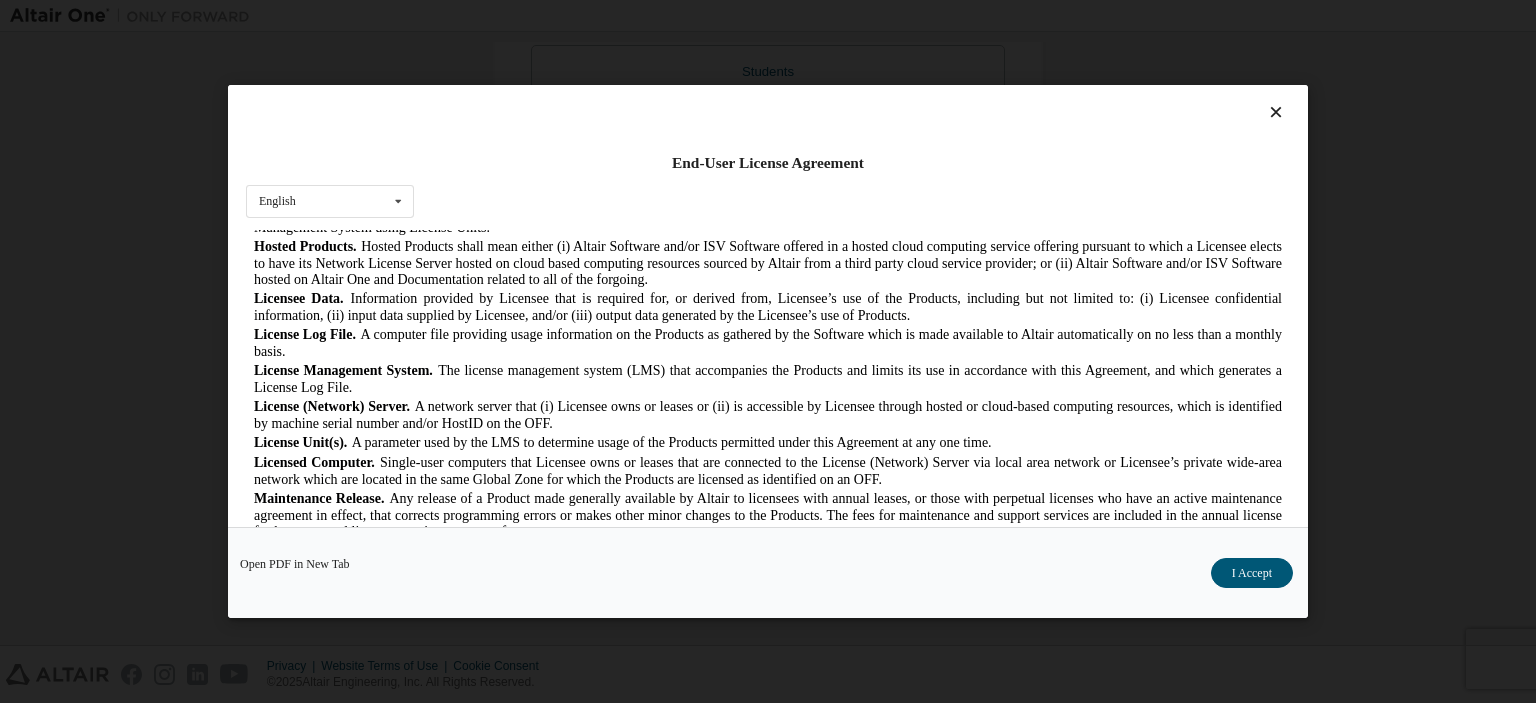 scroll, scrollTop: 800, scrollLeft: 0, axis: vertical 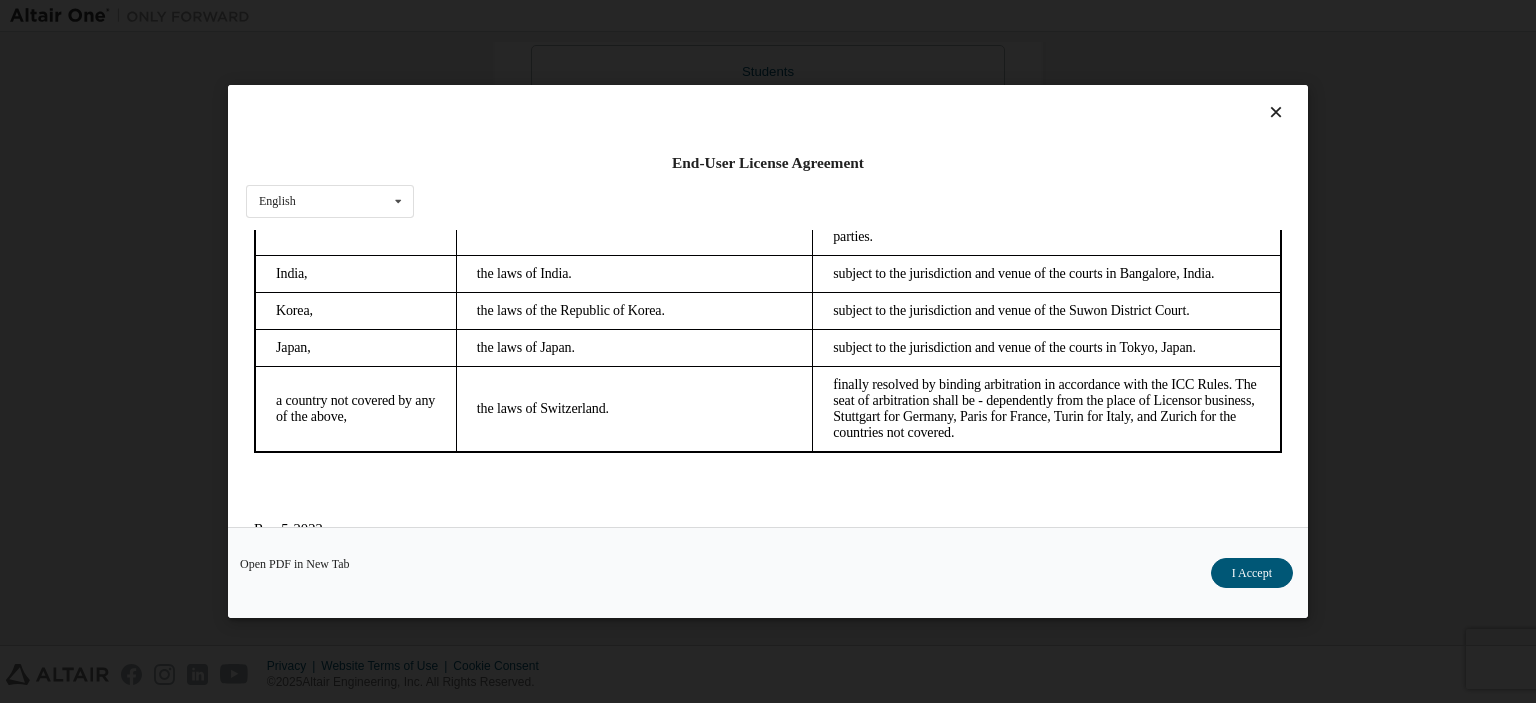 drag, startPoint x: 1271, startPoint y: 296, endPoint x: 1621, endPoint y: 764, distance: 584.4006 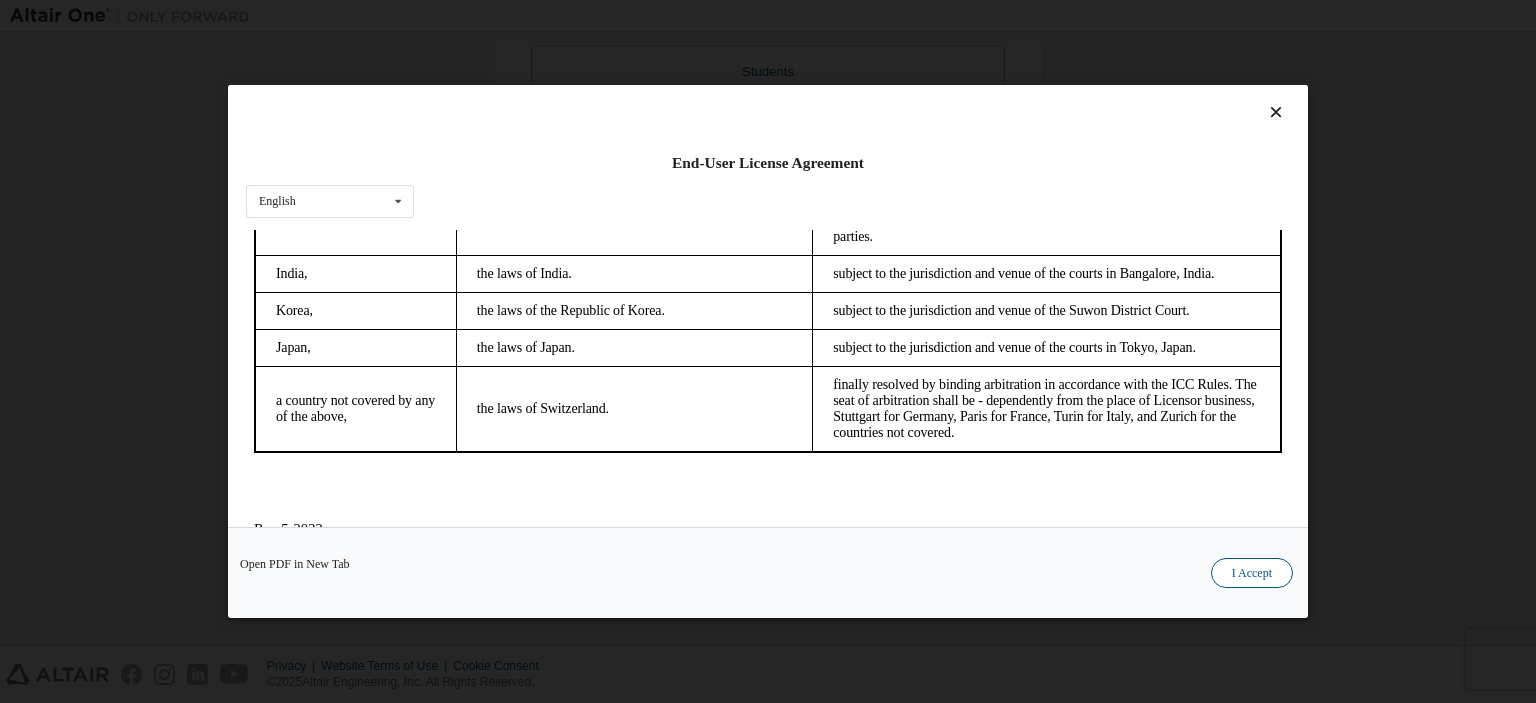 click on "I Accept" at bounding box center [1252, 573] 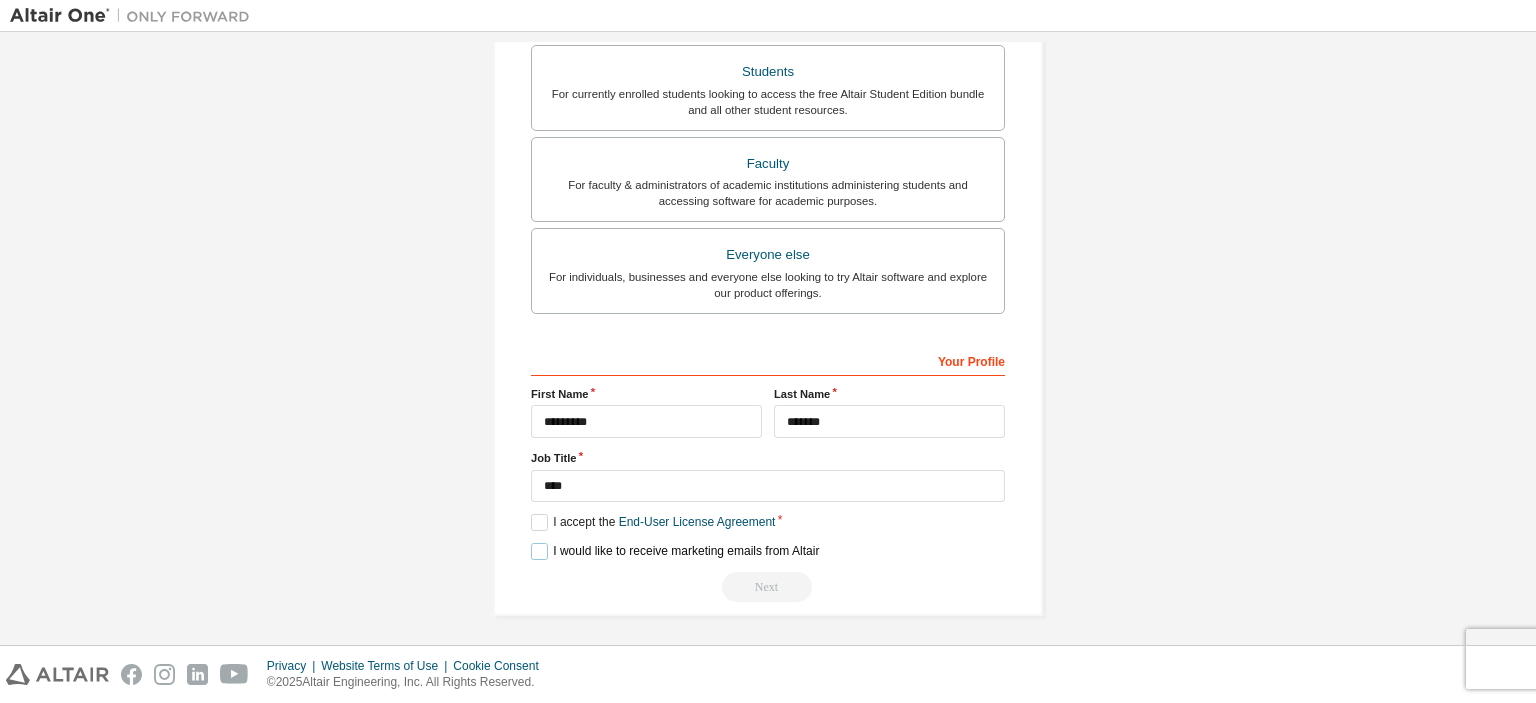 click on "I would like to receive marketing emails from Altair" at bounding box center (675, 551) 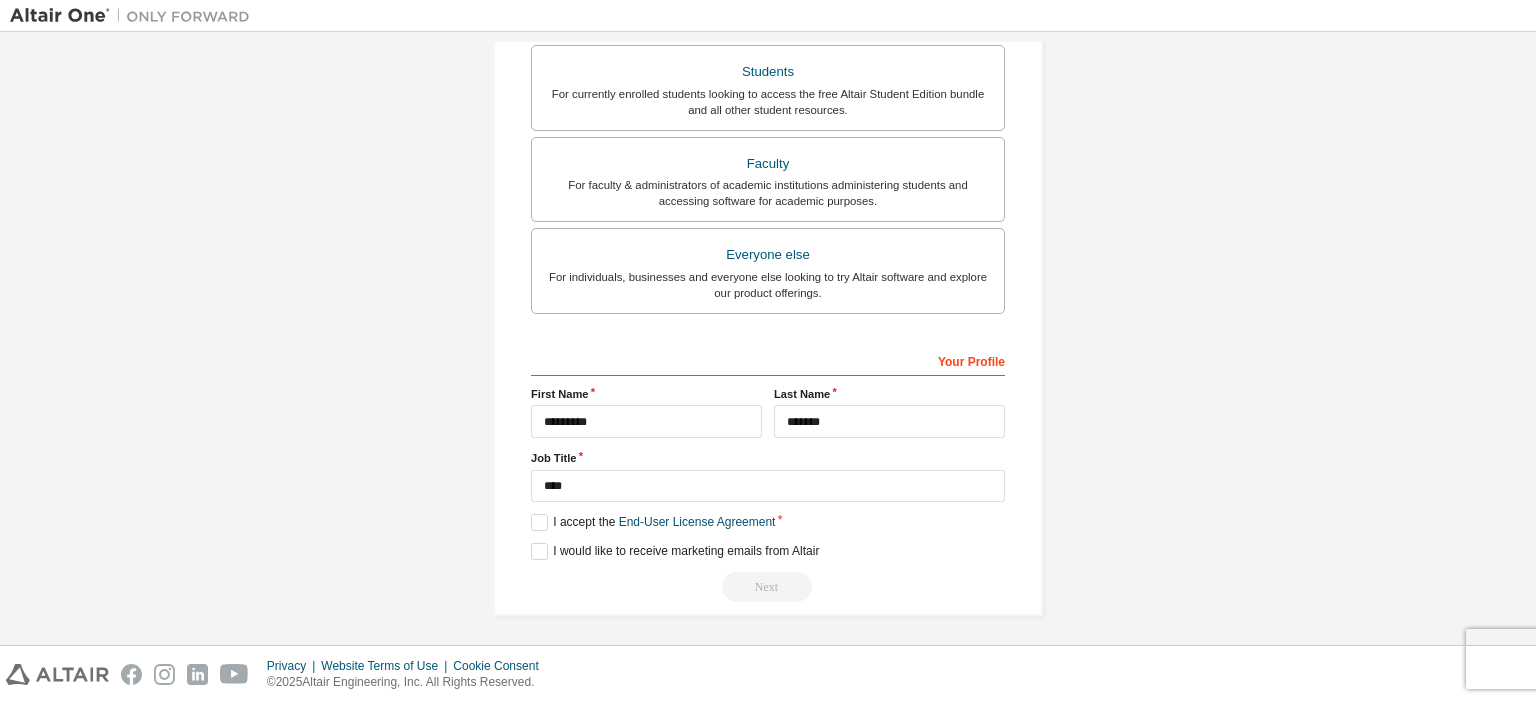 click on "Your Profile" at bounding box center [768, 360] 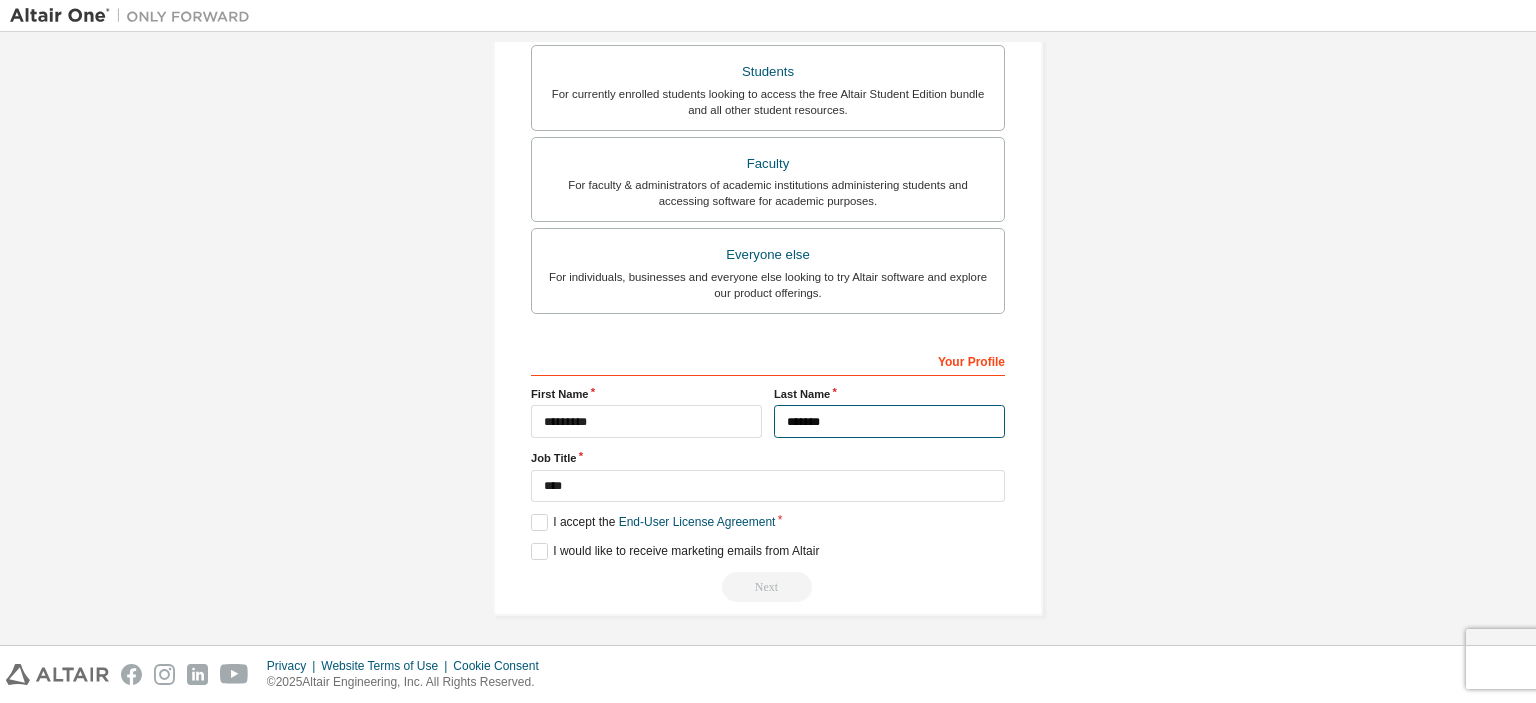 click on "*******" at bounding box center (889, 421) 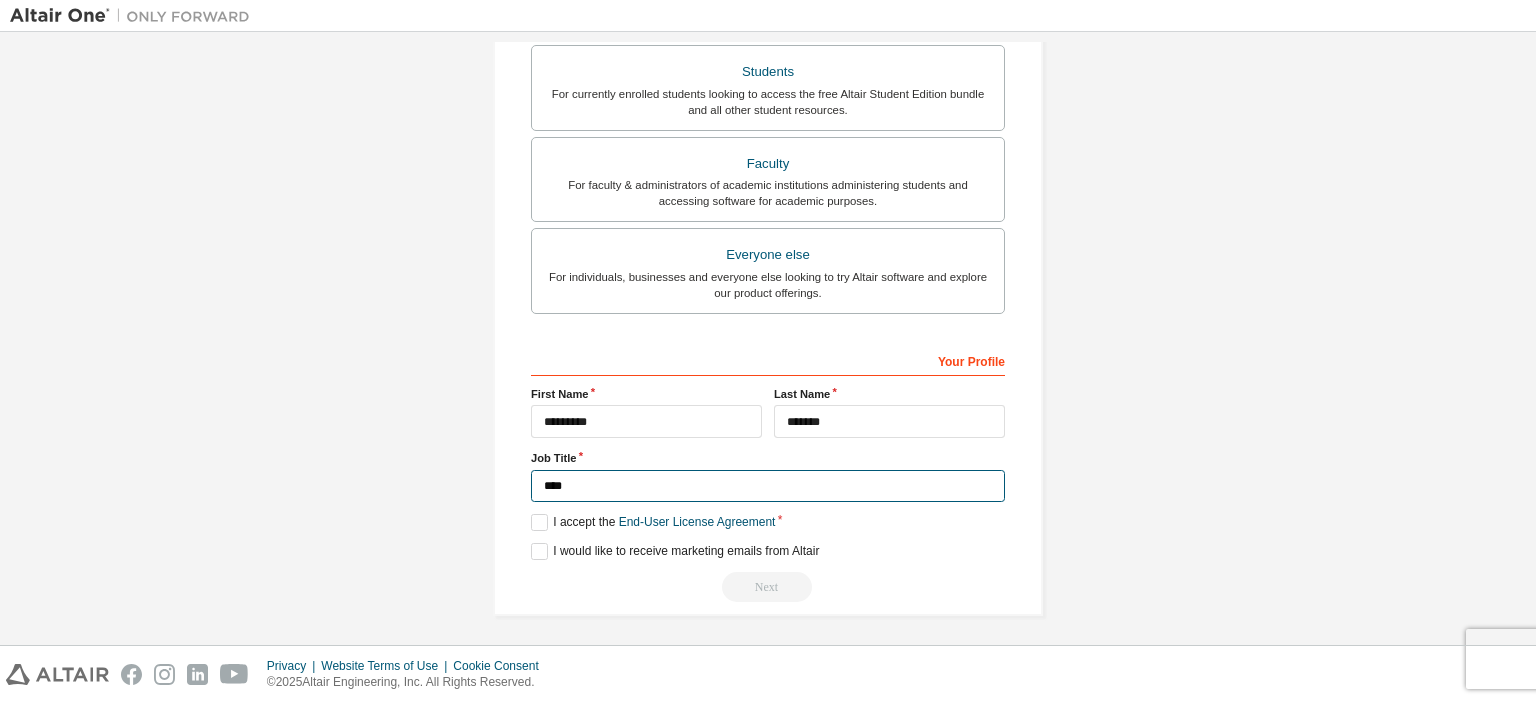 click on "****" at bounding box center (768, 486) 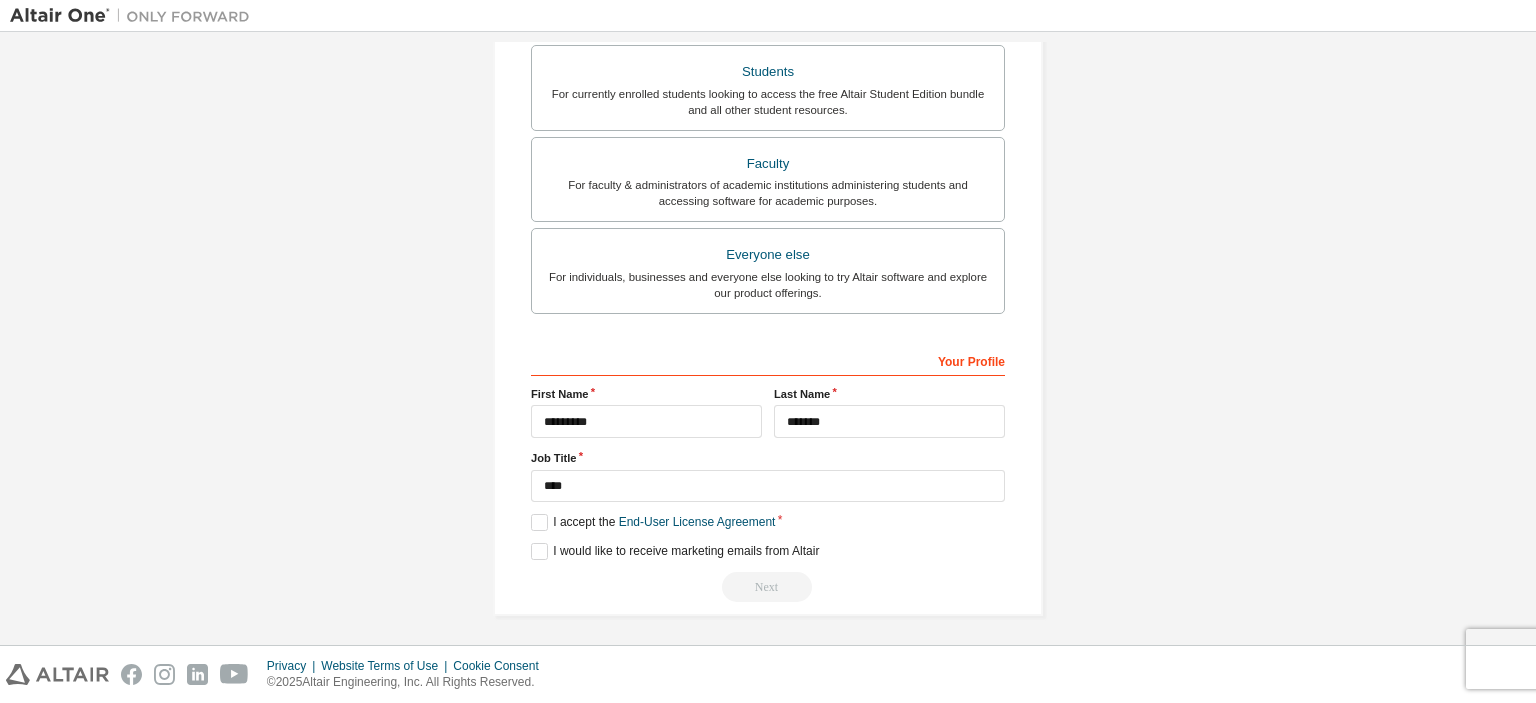 click on "Next" at bounding box center [768, 587] 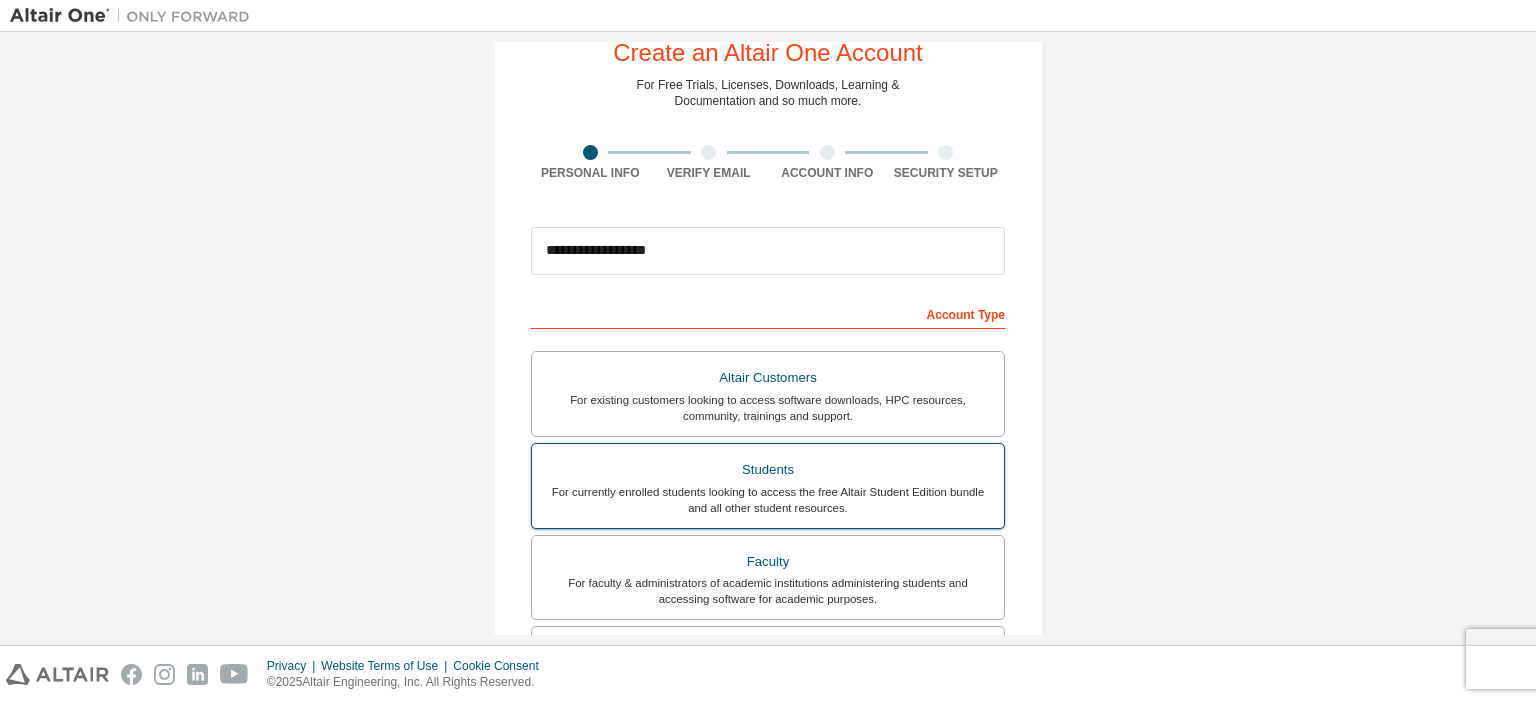 scroll, scrollTop: 61, scrollLeft: 0, axis: vertical 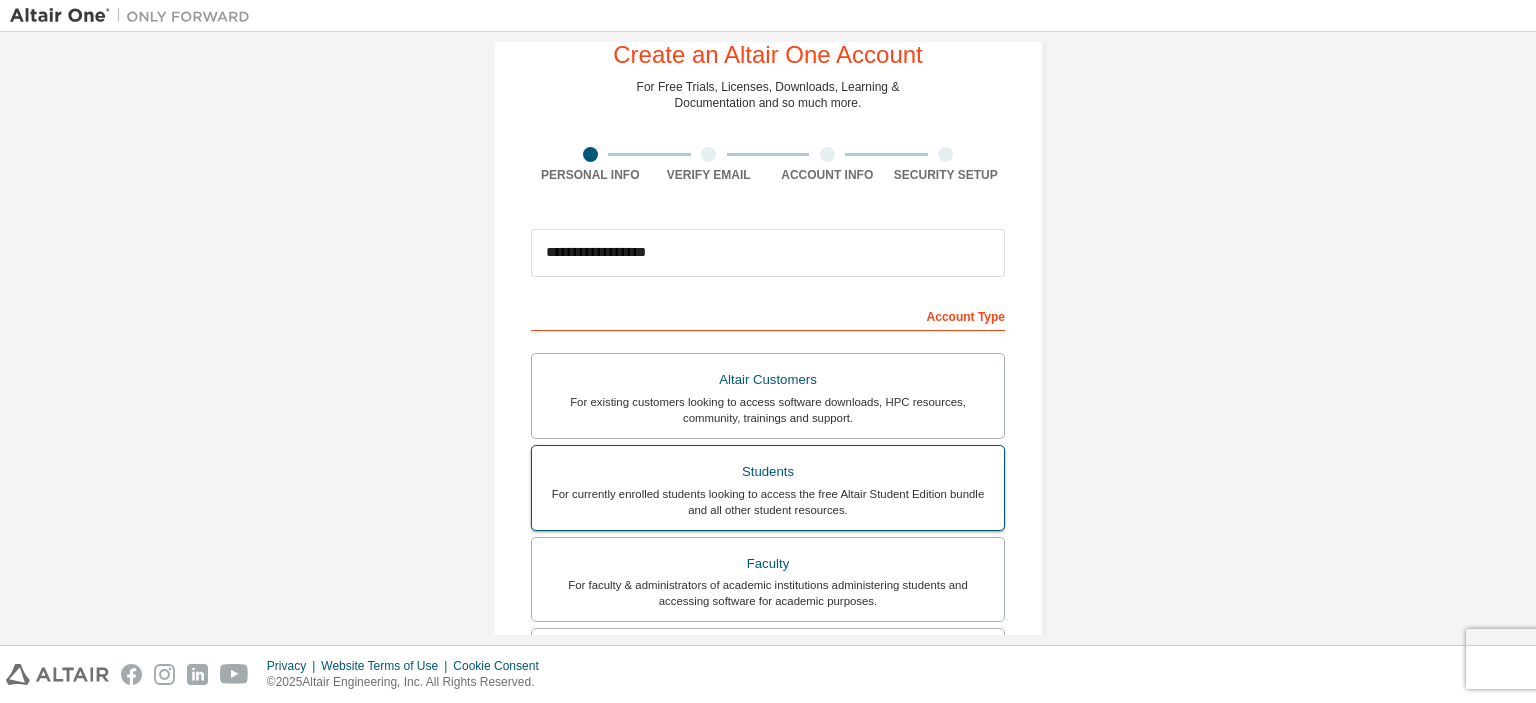click on "Students For currently enrolled students looking to access the free Altair Student Edition bundle and all other student resources." at bounding box center (768, 488) 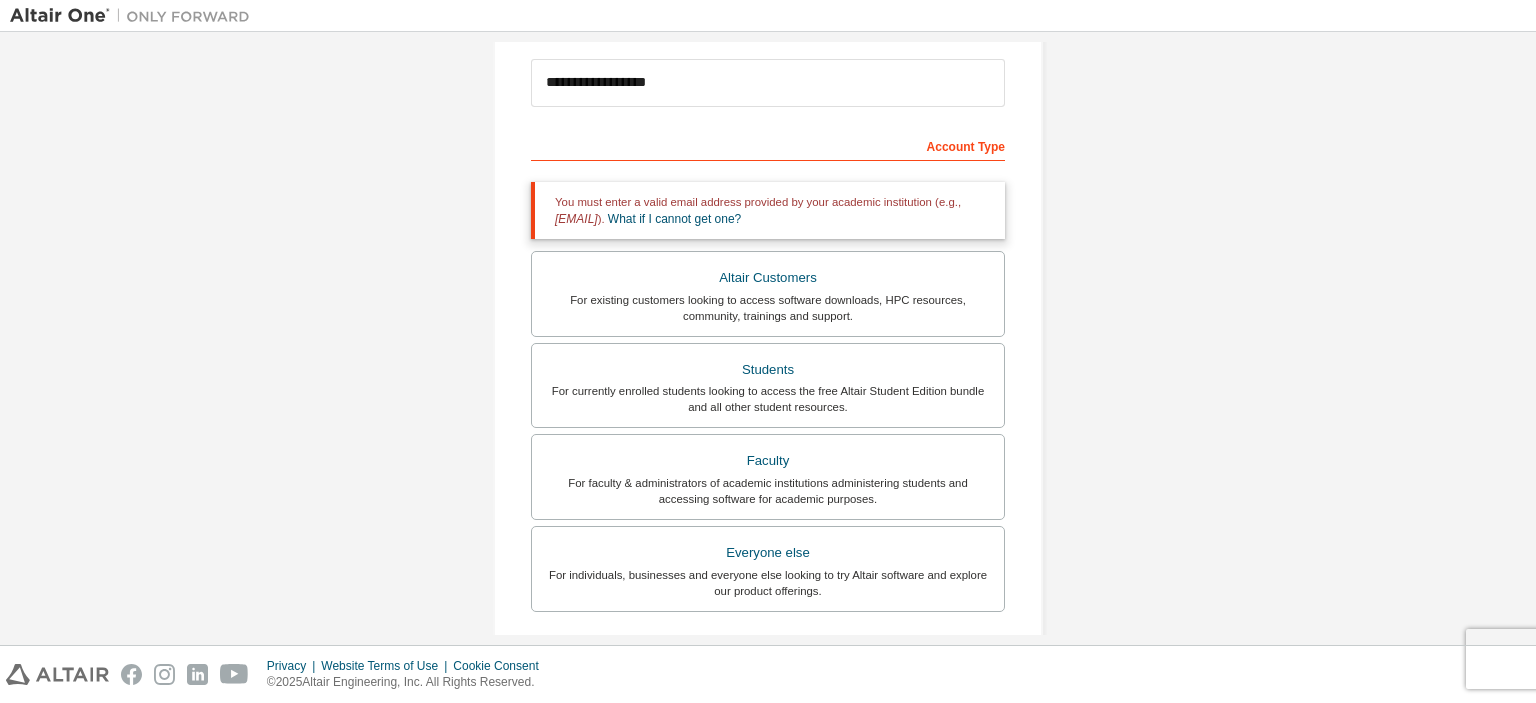 scroll, scrollTop: 530, scrollLeft: 0, axis: vertical 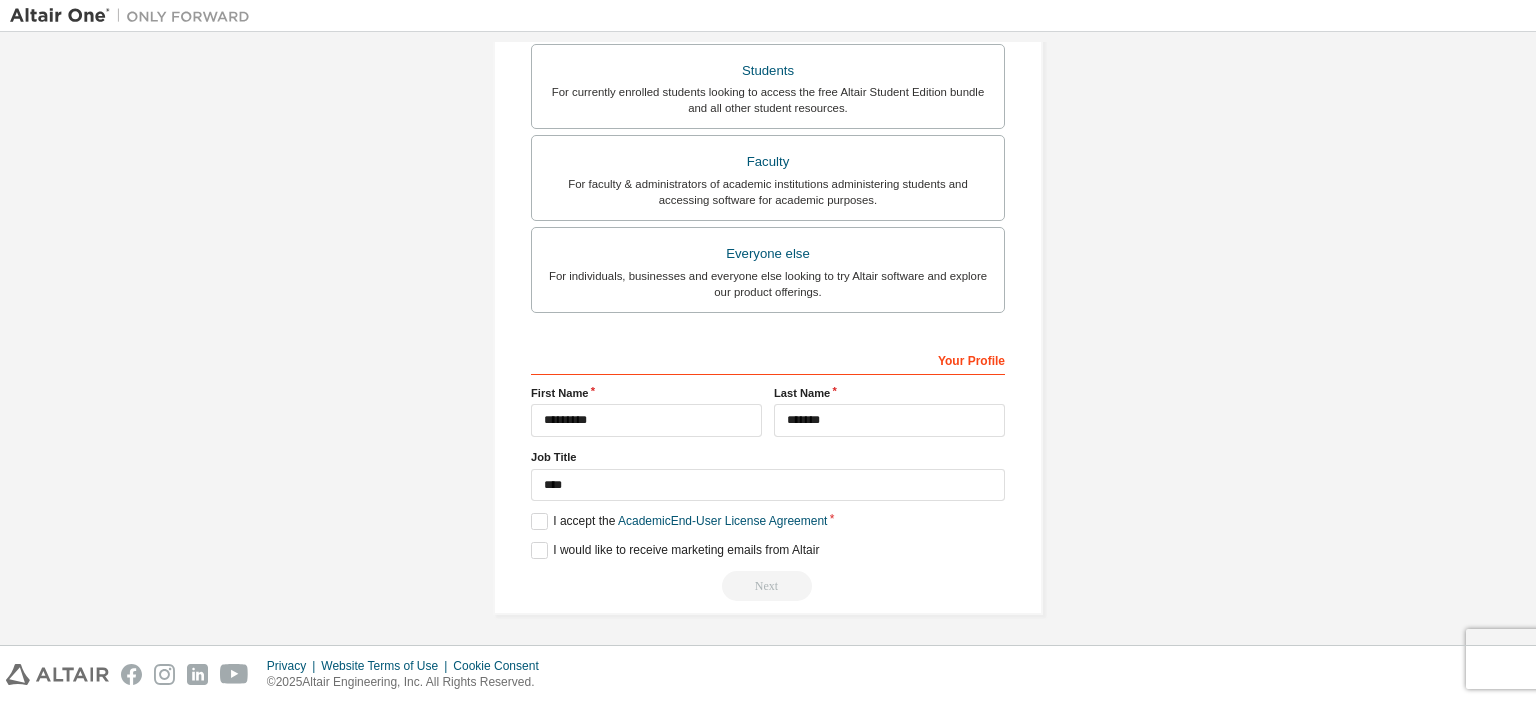 click on "Next" at bounding box center [768, 586] 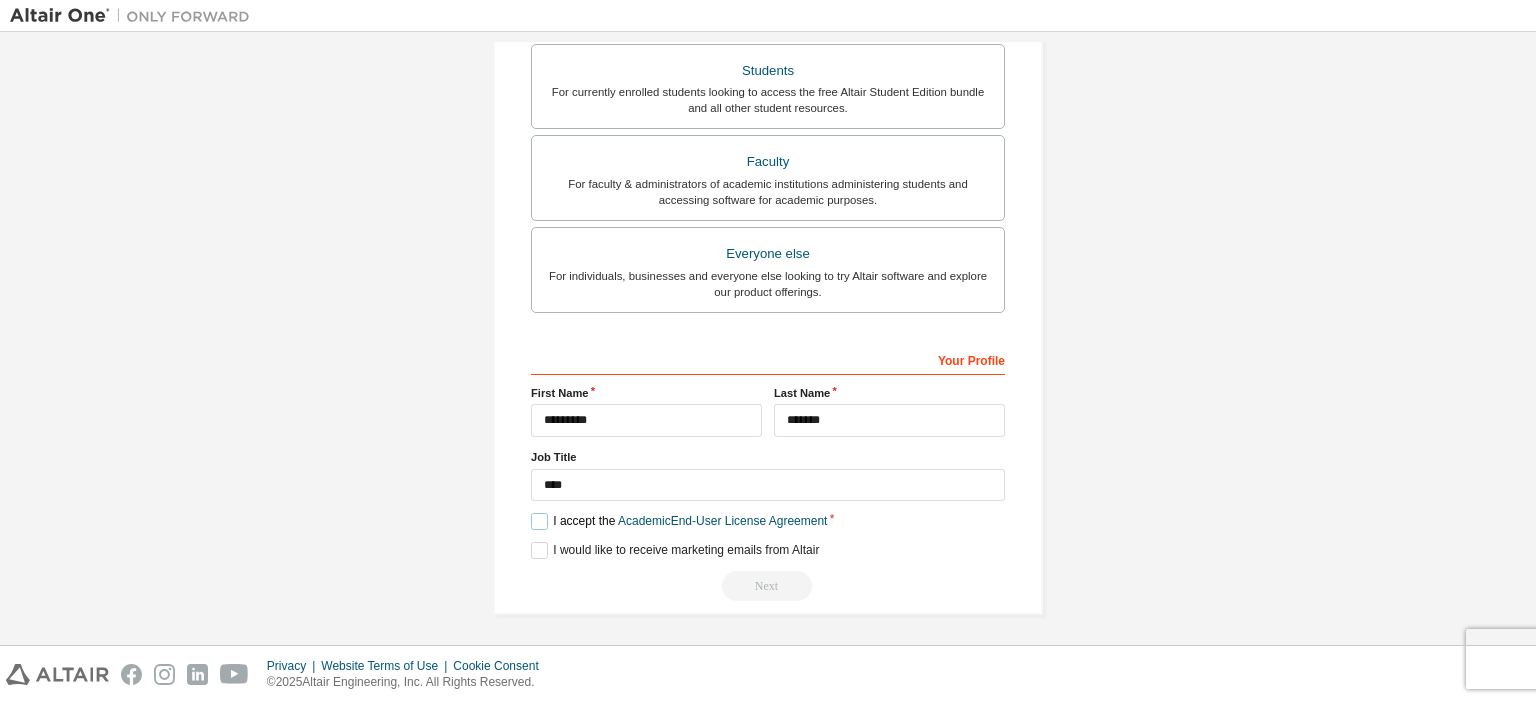 click on "I accept the   Academic   End-User License Agreement" at bounding box center [679, 521] 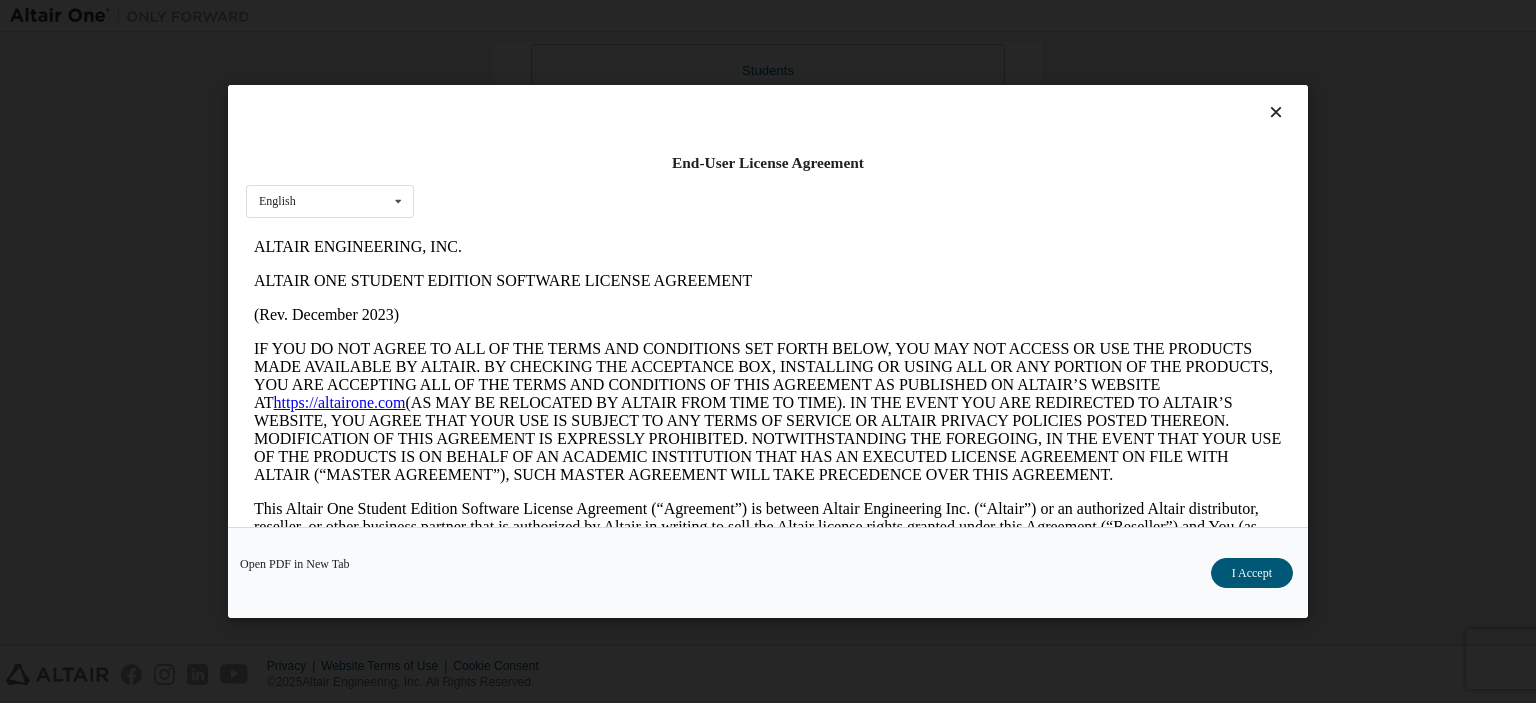 scroll, scrollTop: 0, scrollLeft: 0, axis: both 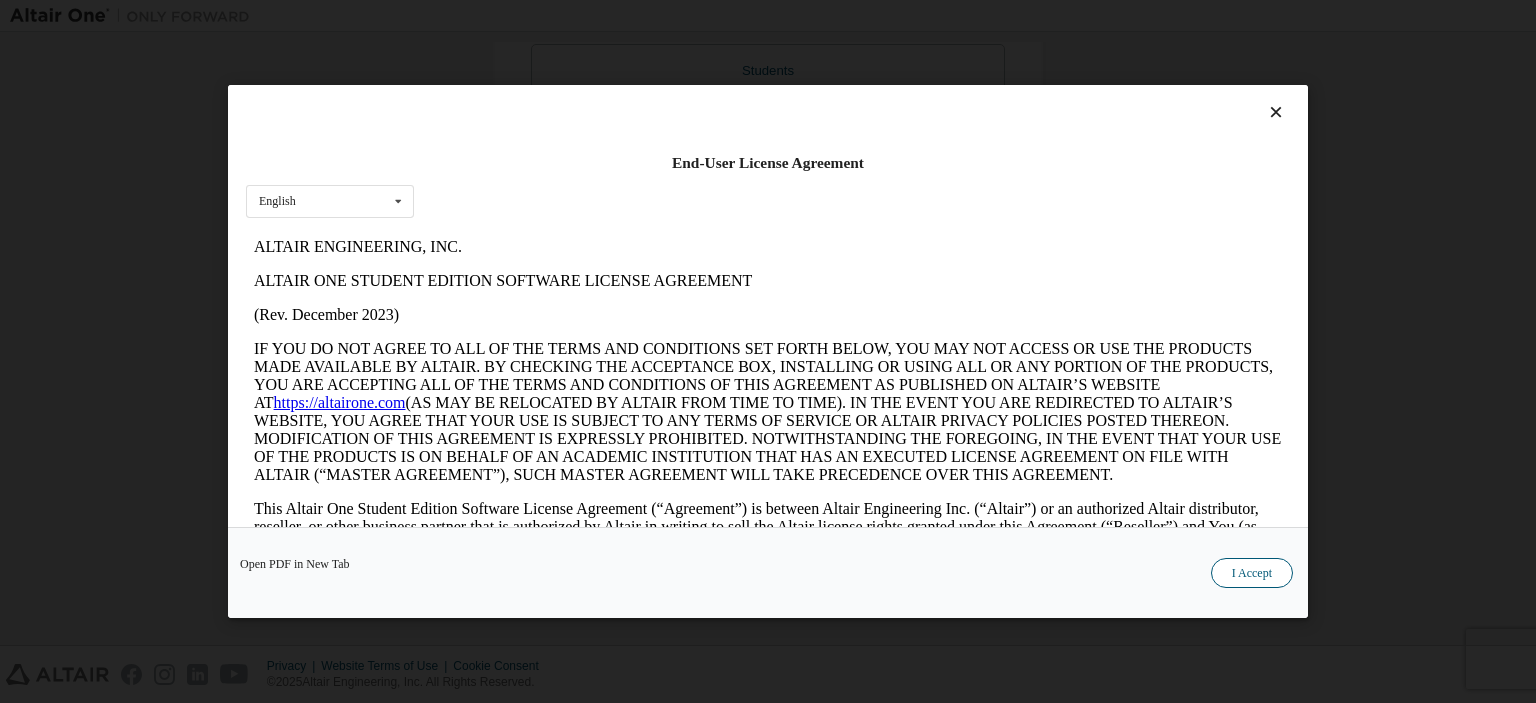 click on "I Accept" at bounding box center (1252, 573) 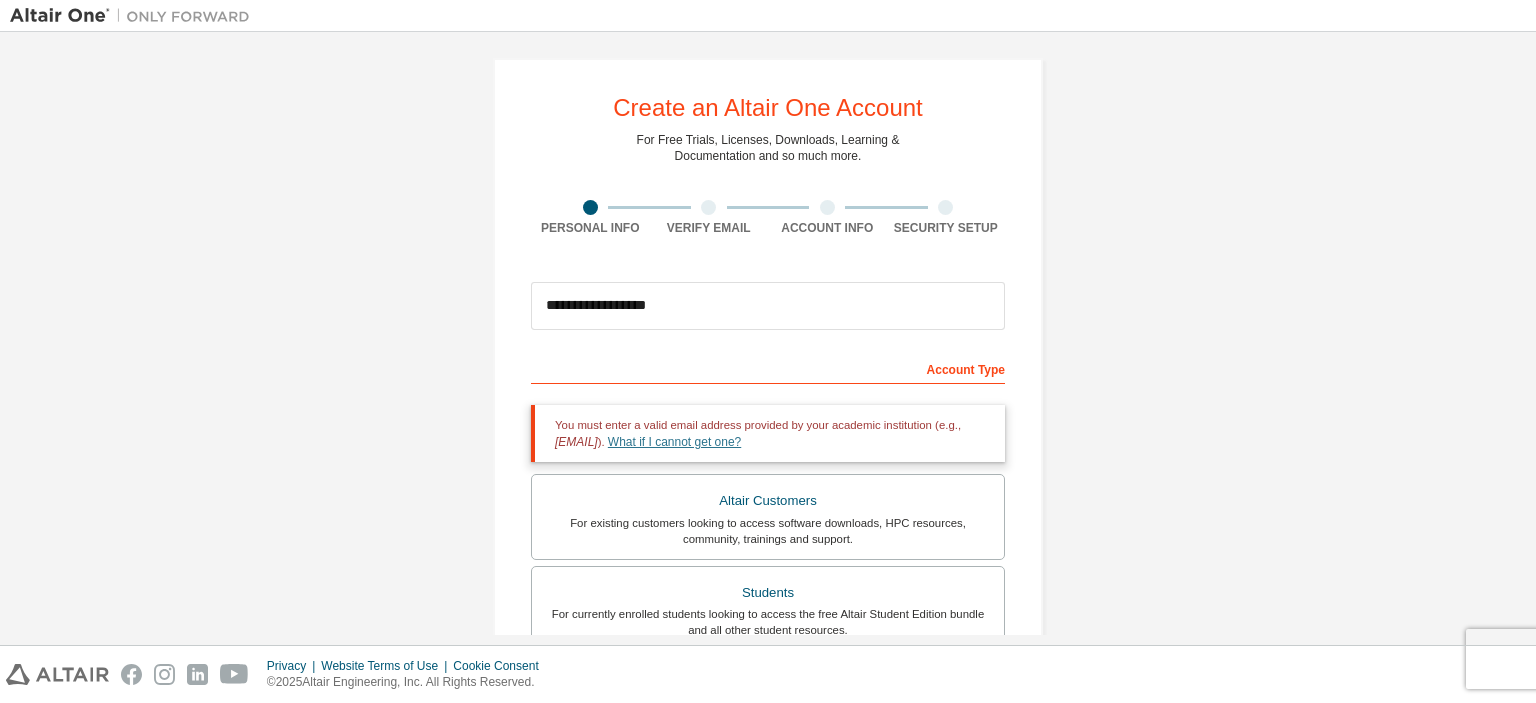 scroll, scrollTop: 0, scrollLeft: 0, axis: both 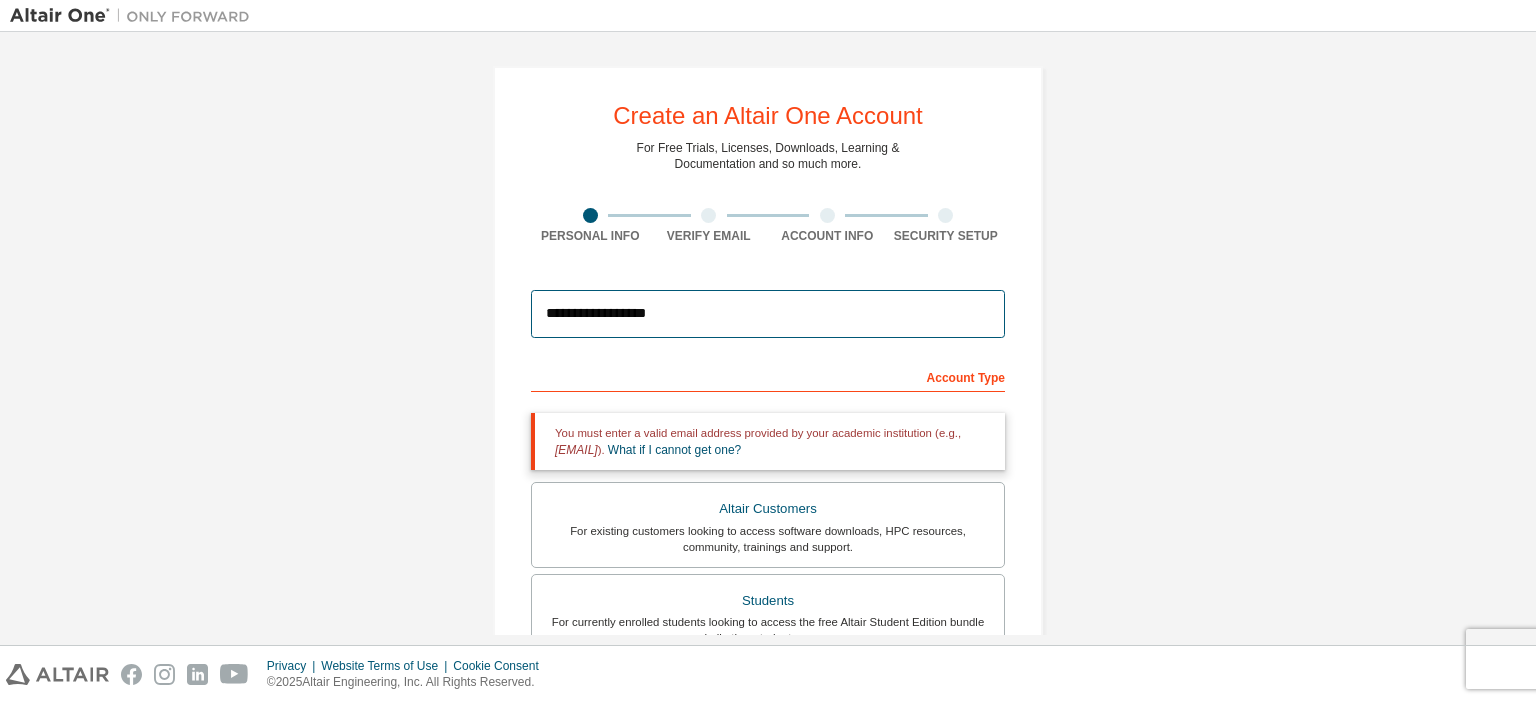 click on "**********" at bounding box center [768, 314] 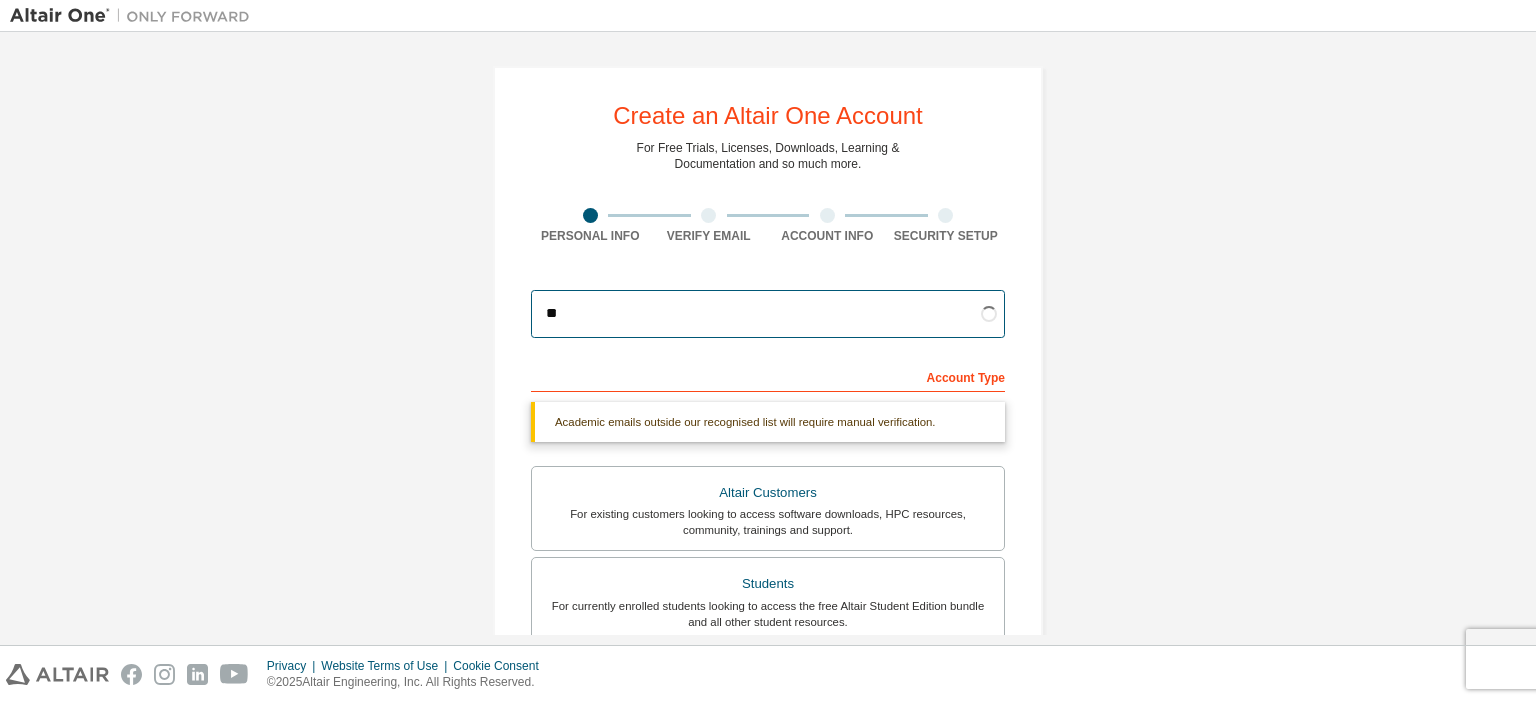 type on "*" 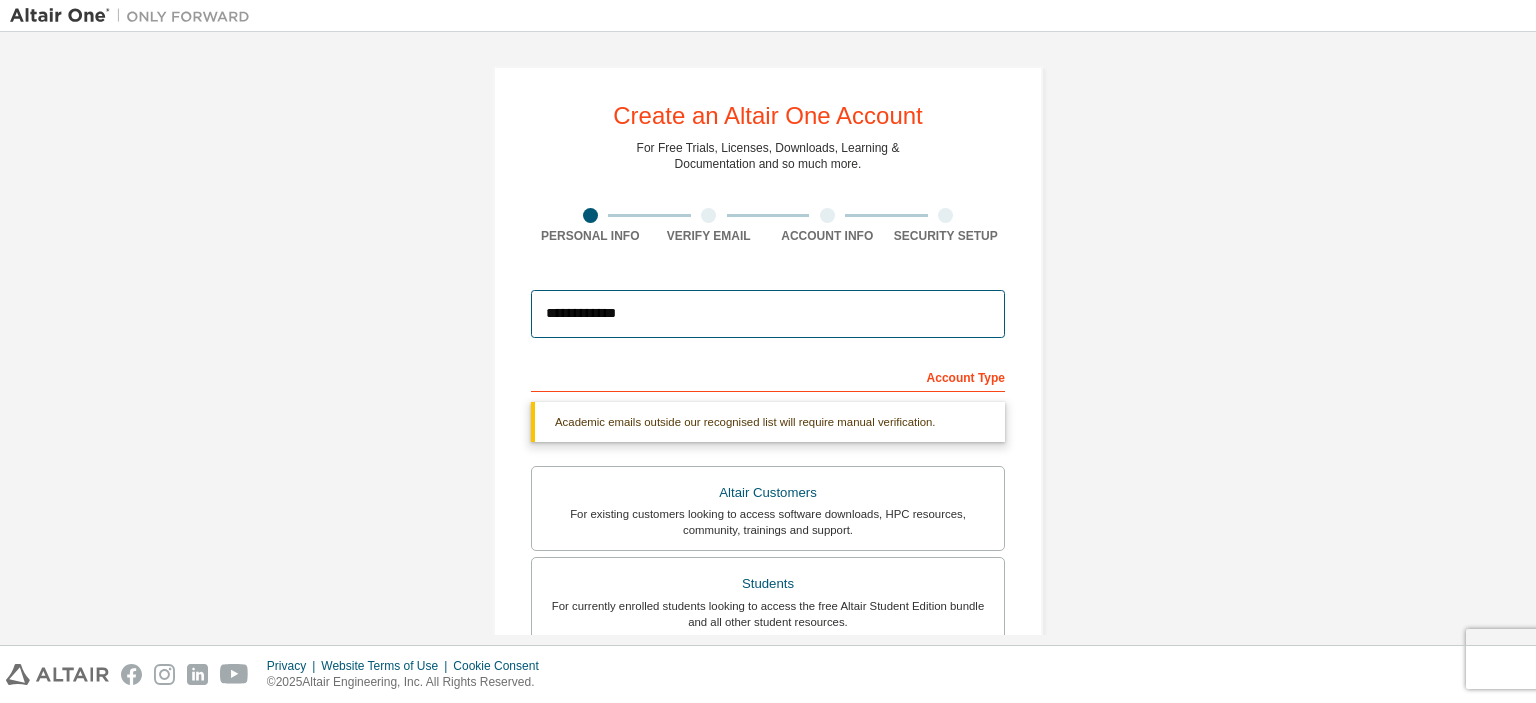 click on "**********" at bounding box center (768, 314) 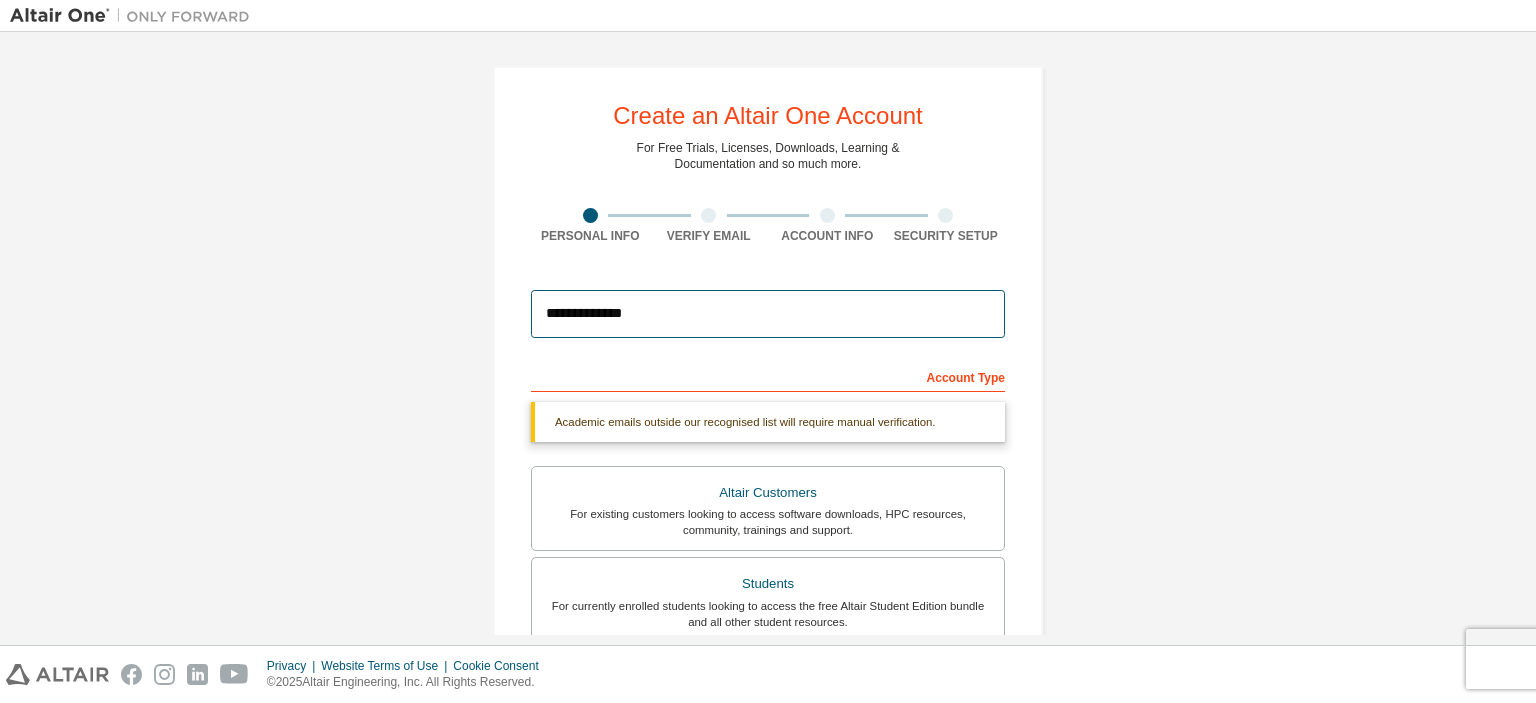 click on "**********" at bounding box center (768, 314) 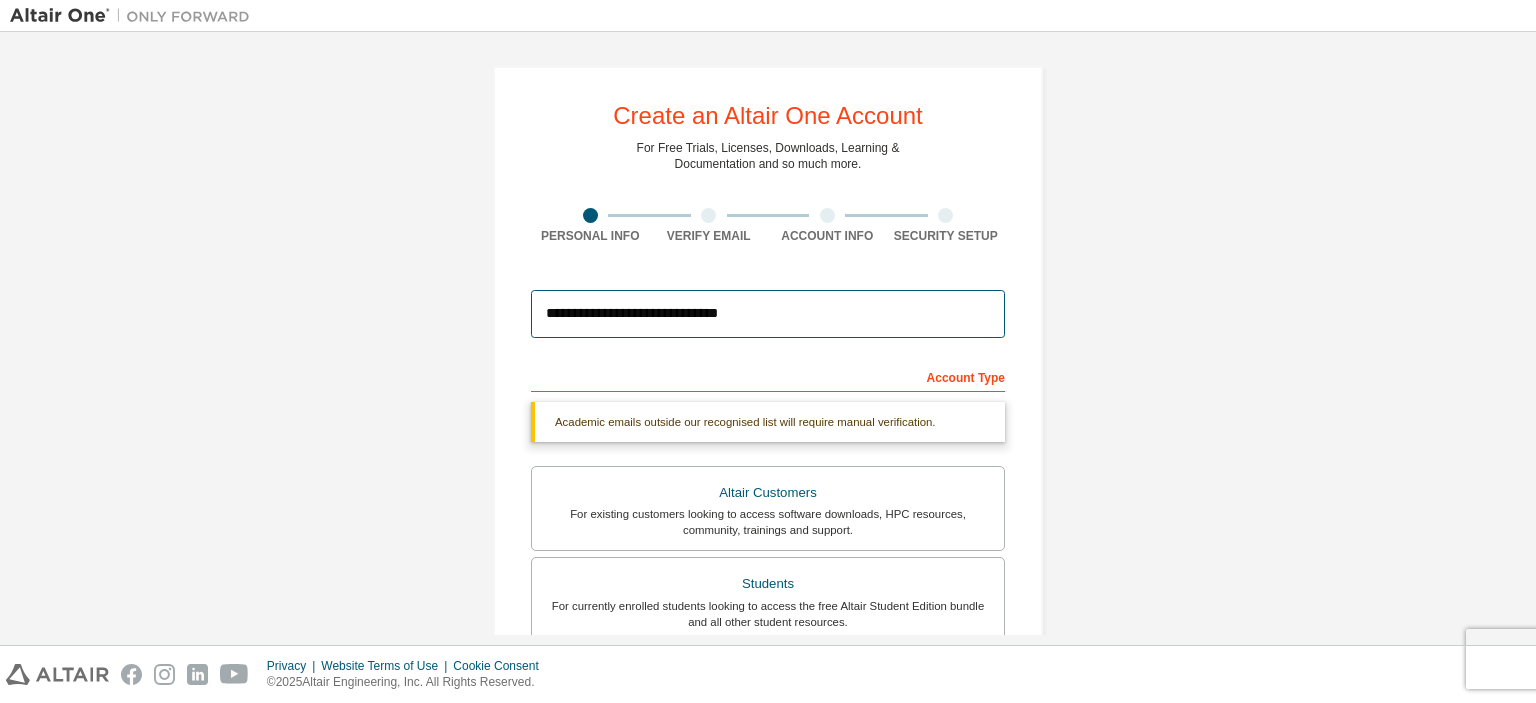 scroll, scrollTop: 100, scrollLeft: 0, axis: vertical 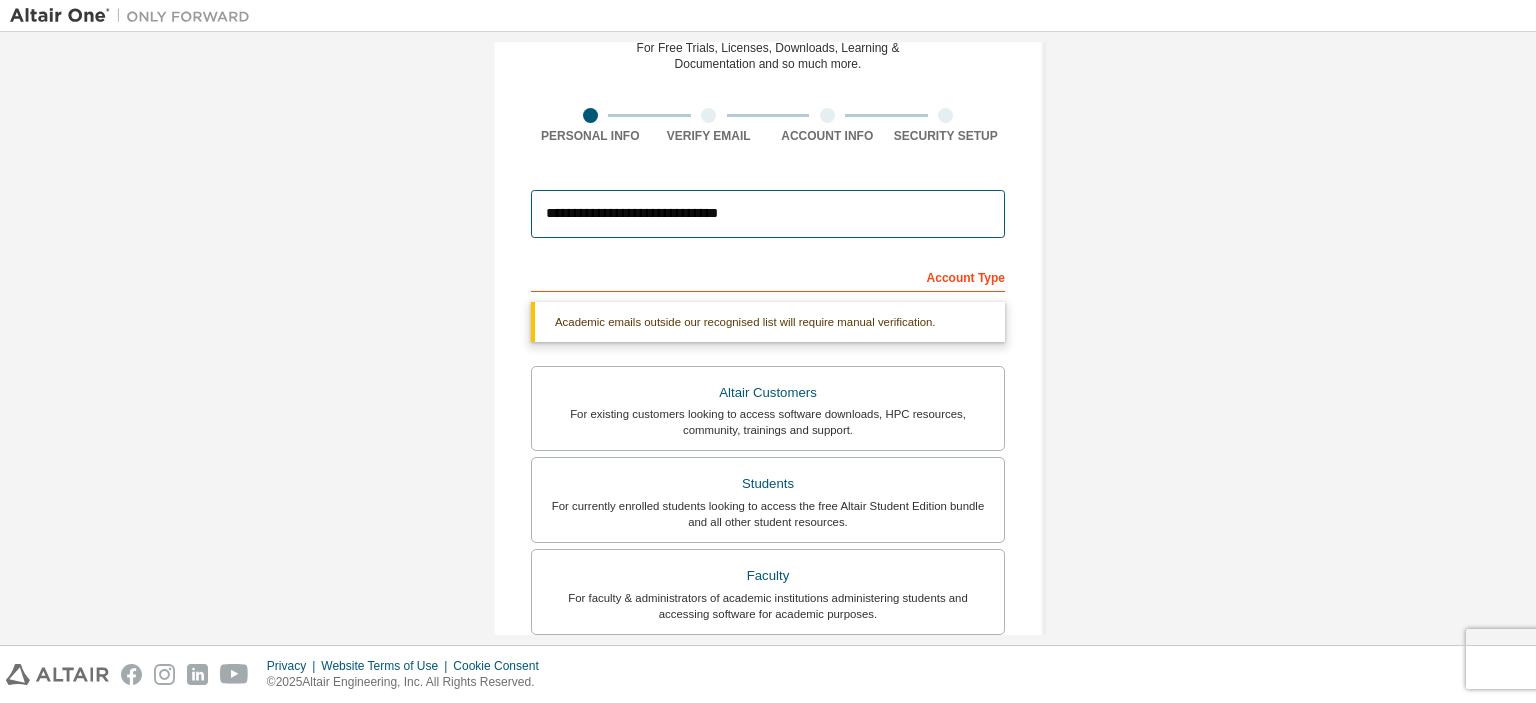 type on "**********" 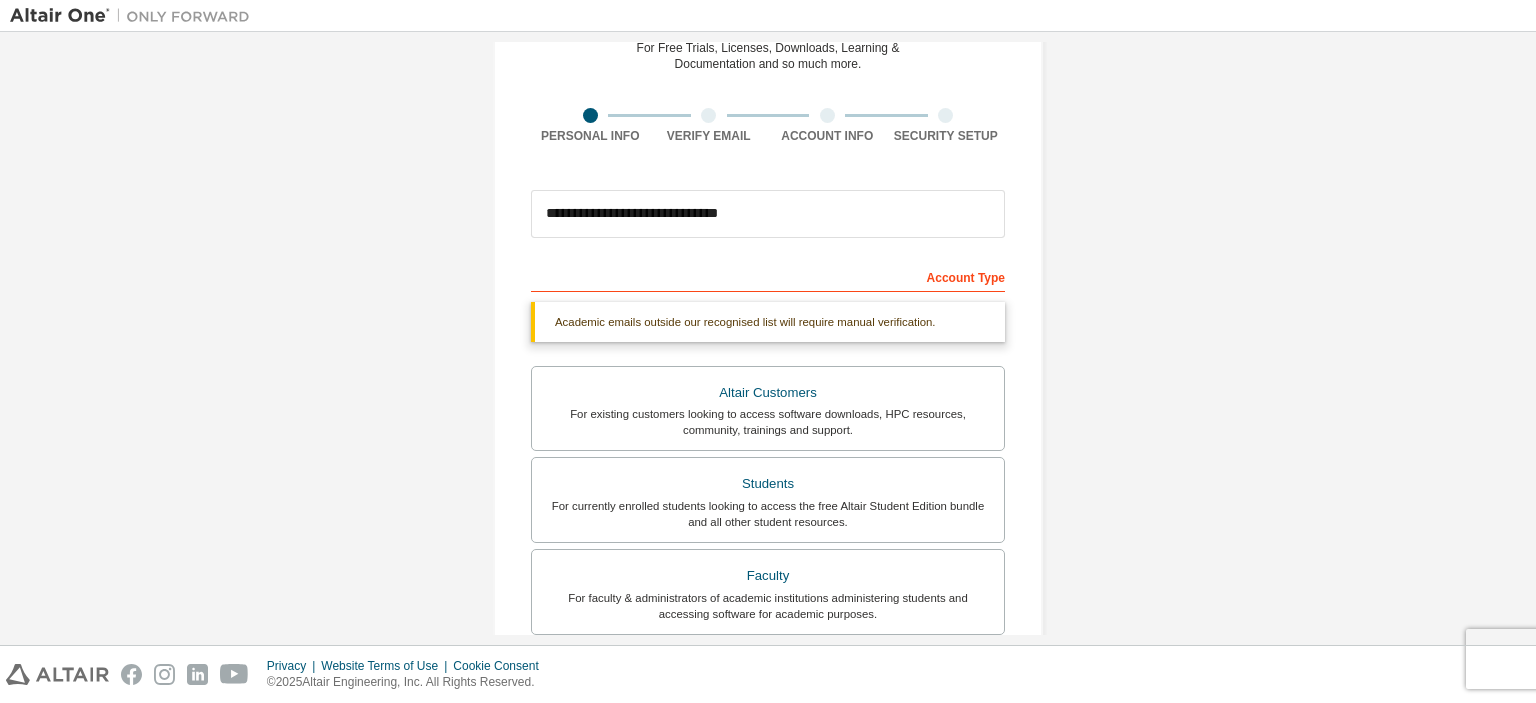 click on "**********" at bounding box center [768, 497] 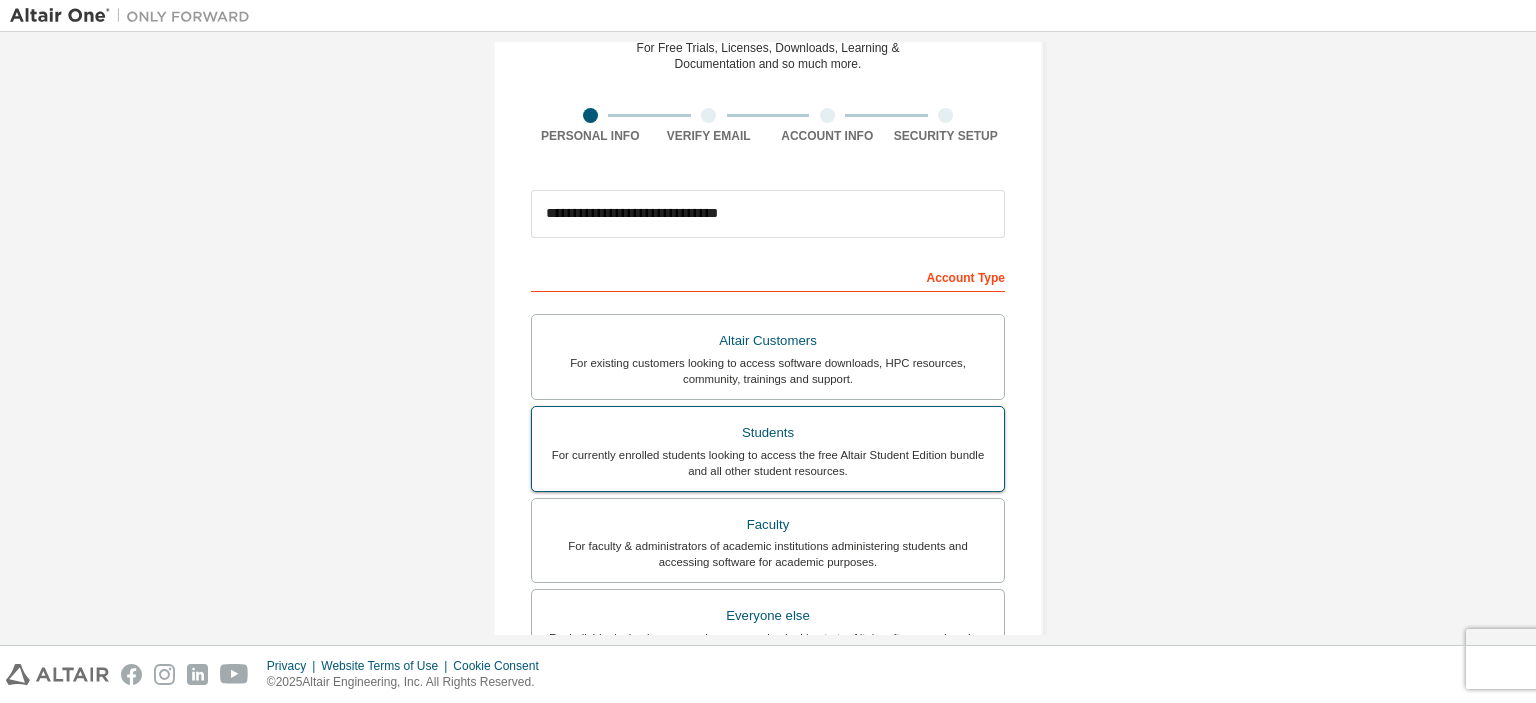 click on "For currently enrolled students looking to access the free Altair Student Edition bundle and all other student resources." at bounding box center [768, 463] 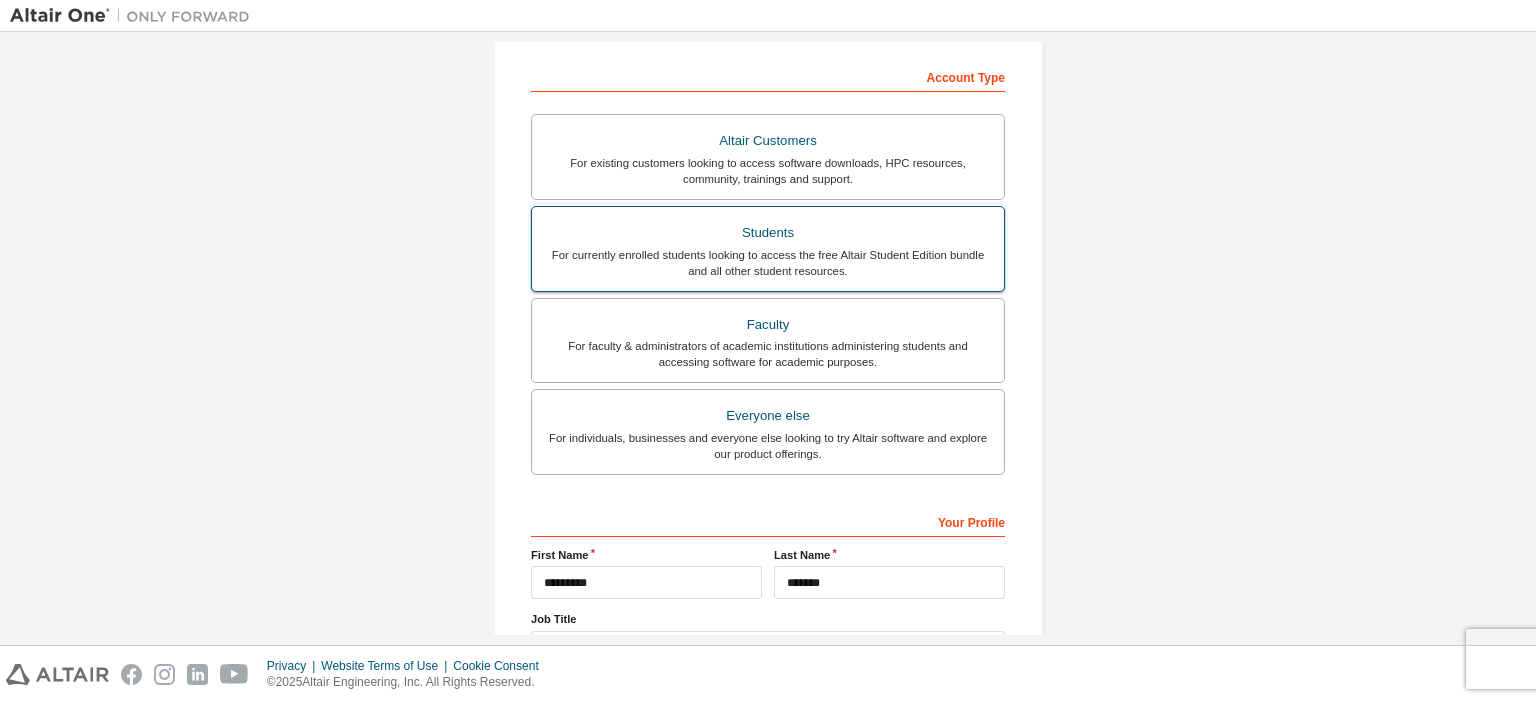 scroll, scrollTop: 461, scrollLeft: 0, axis: vertical 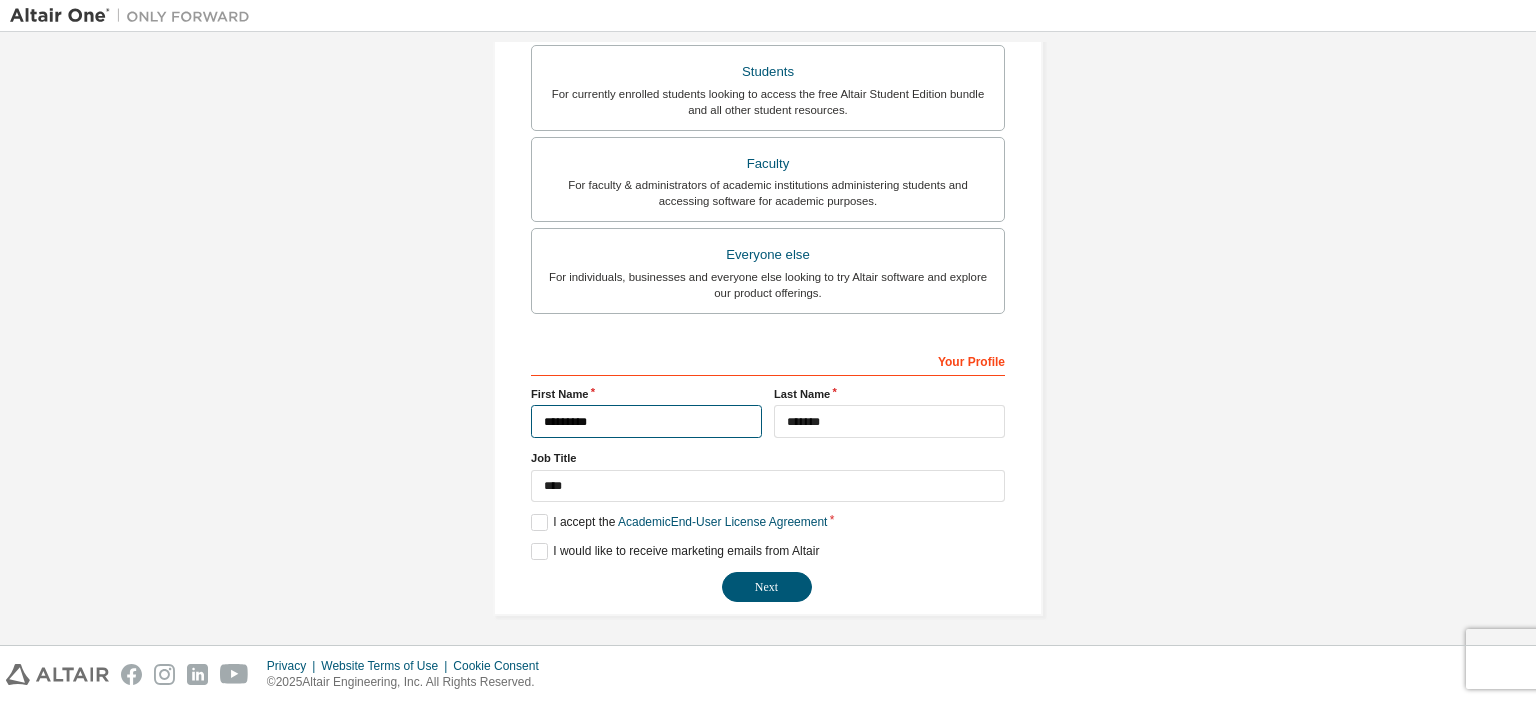 click on "*********" at bounding box center [646, 421] 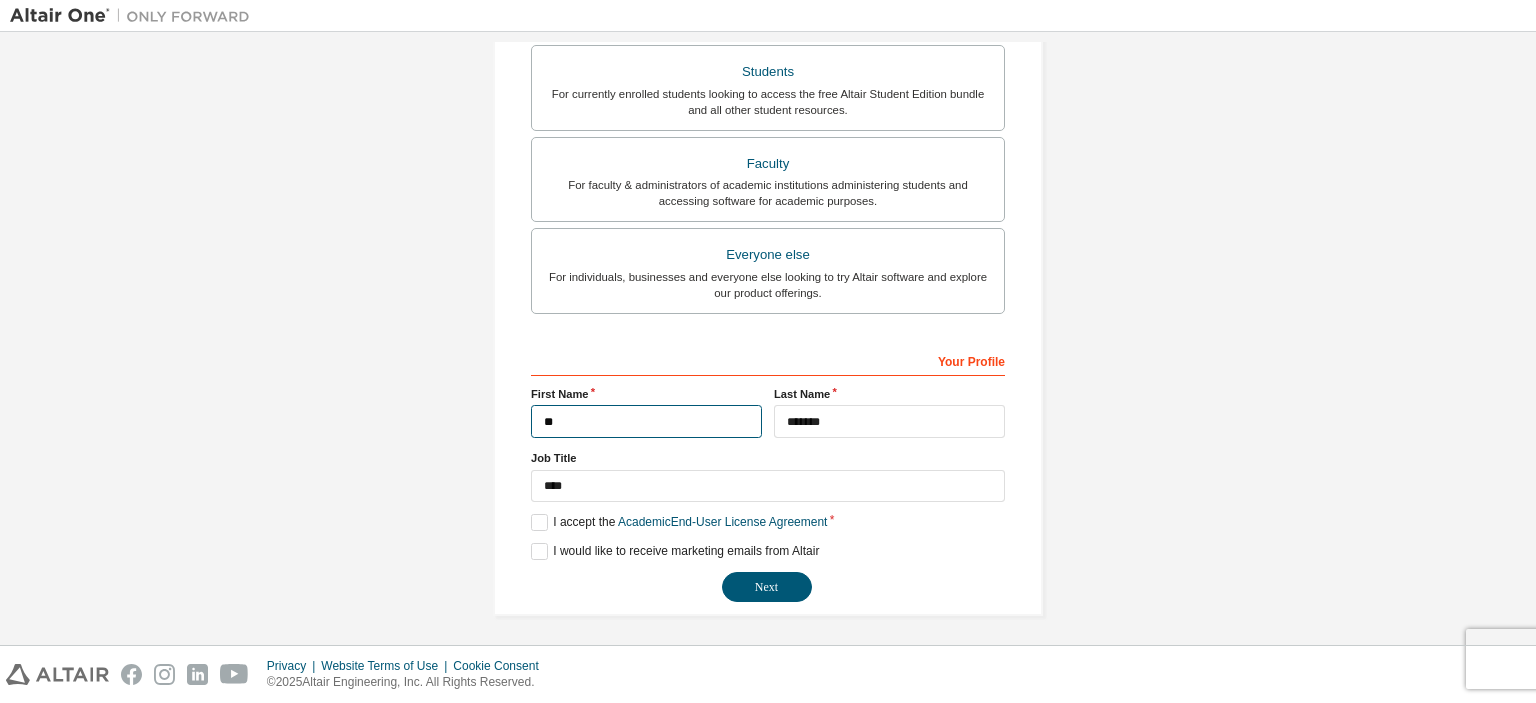 type on "*" 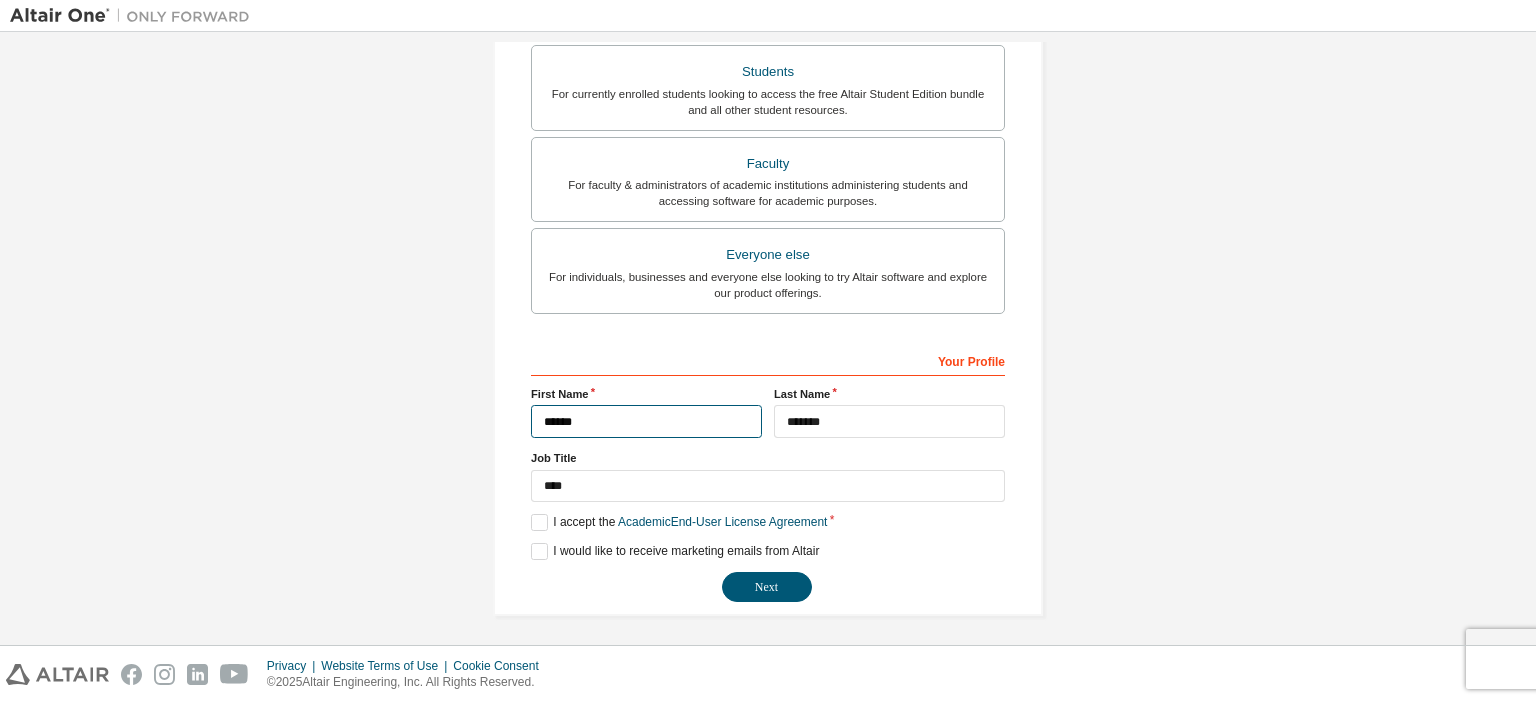 type on "******" 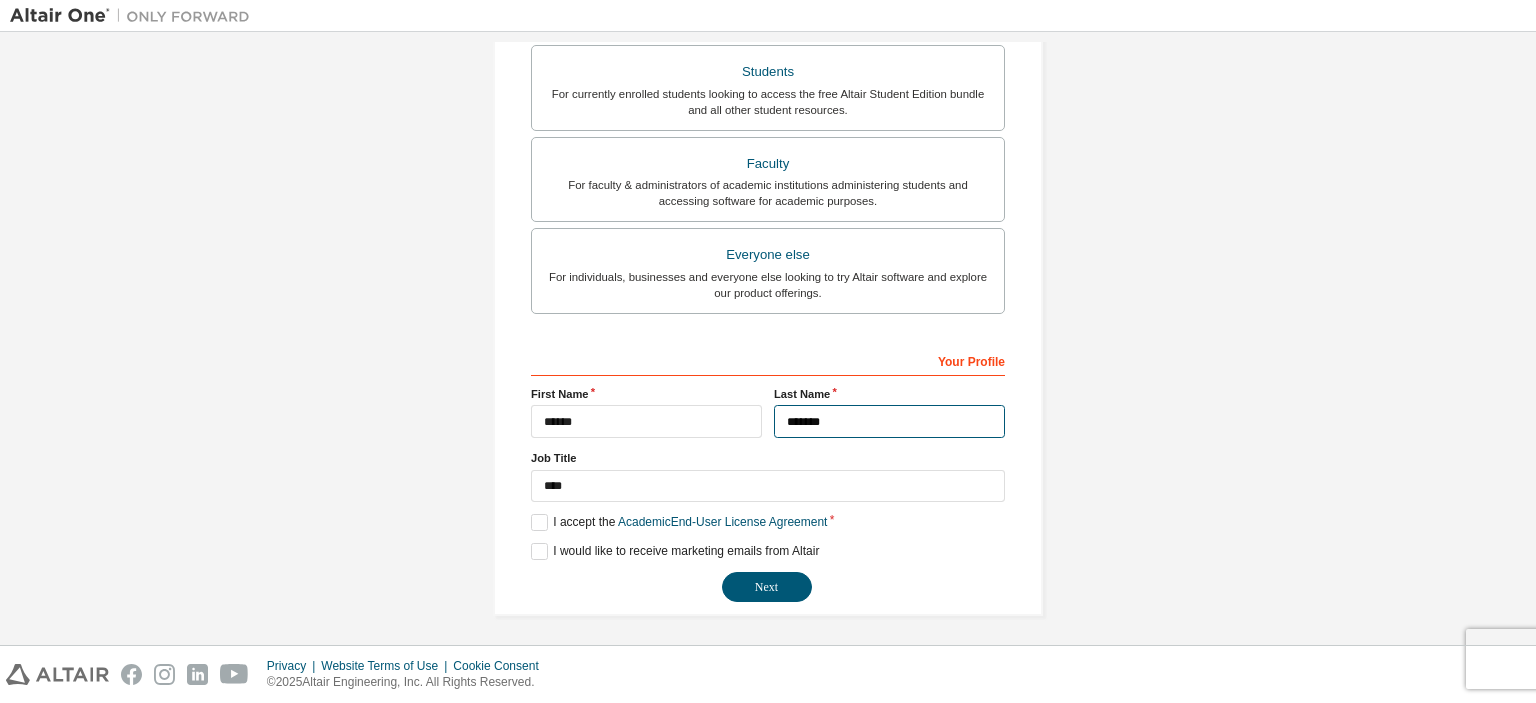 click on "*******" at bounding box center (889, 421) 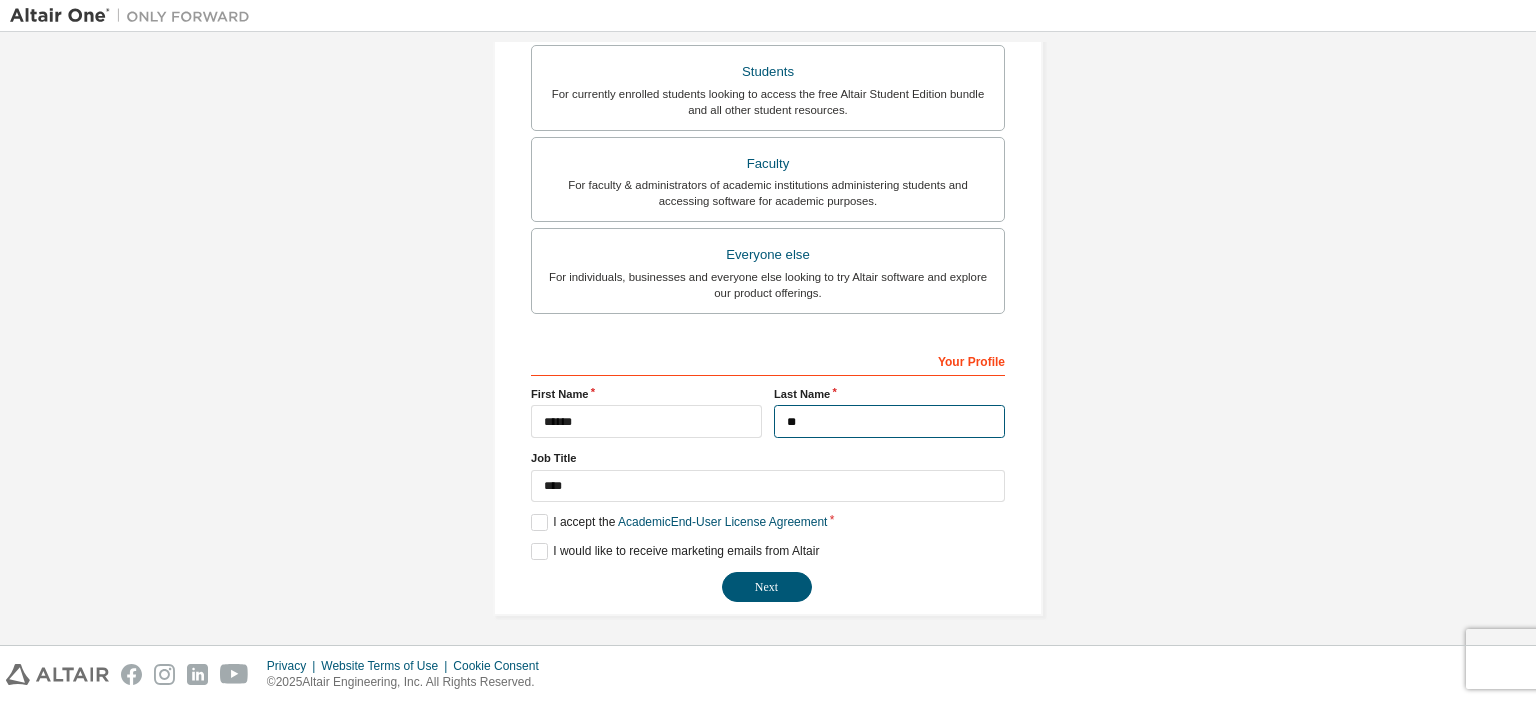 type on "*" 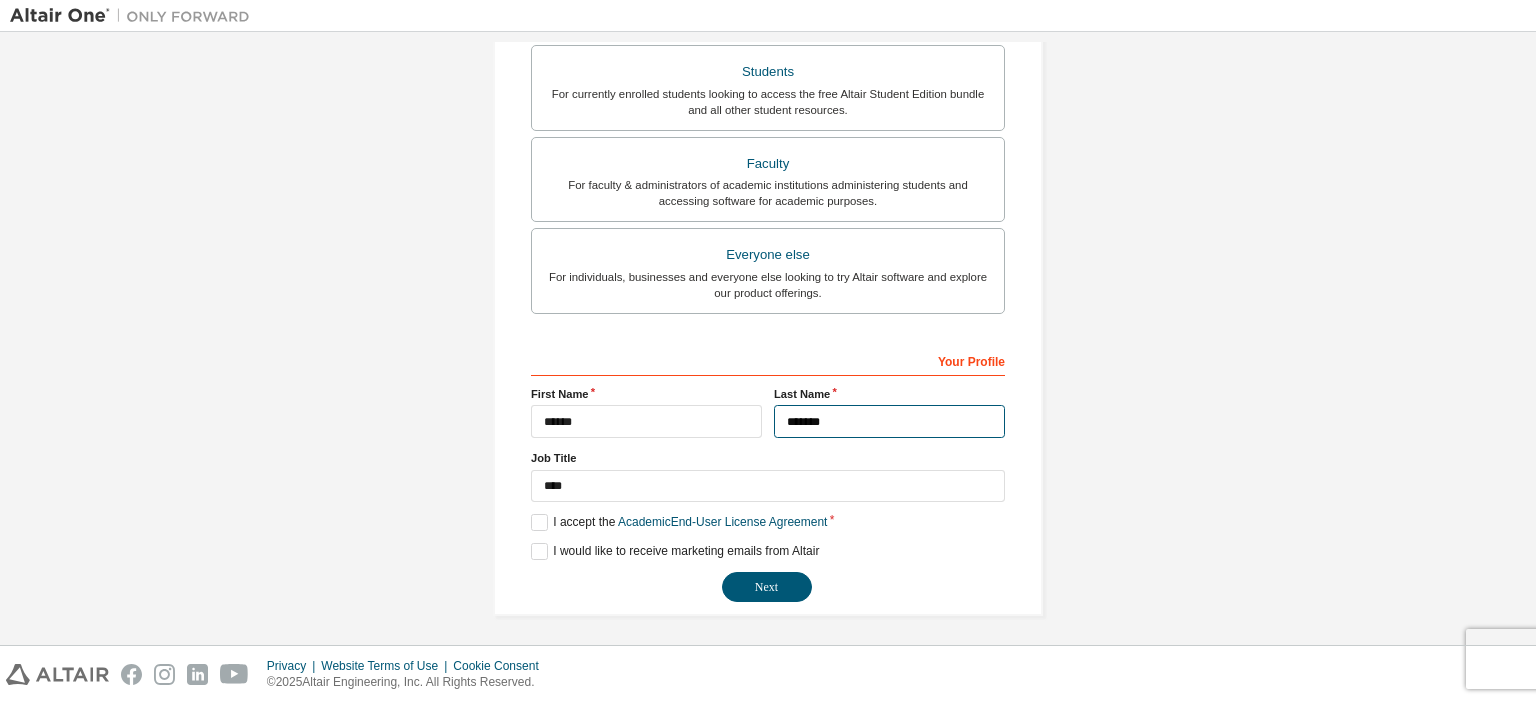 type on "*******" 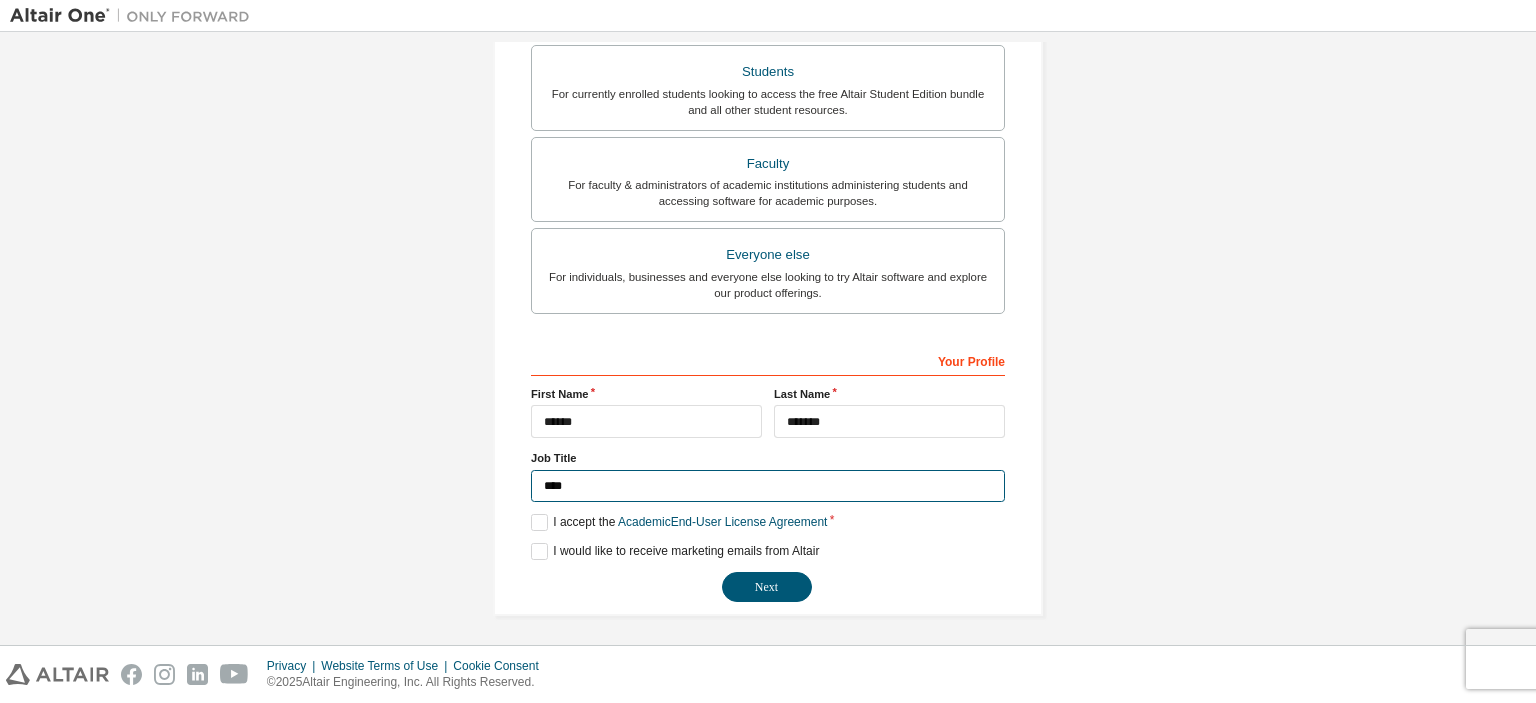 click on "****" at bounding box center [768, 486] 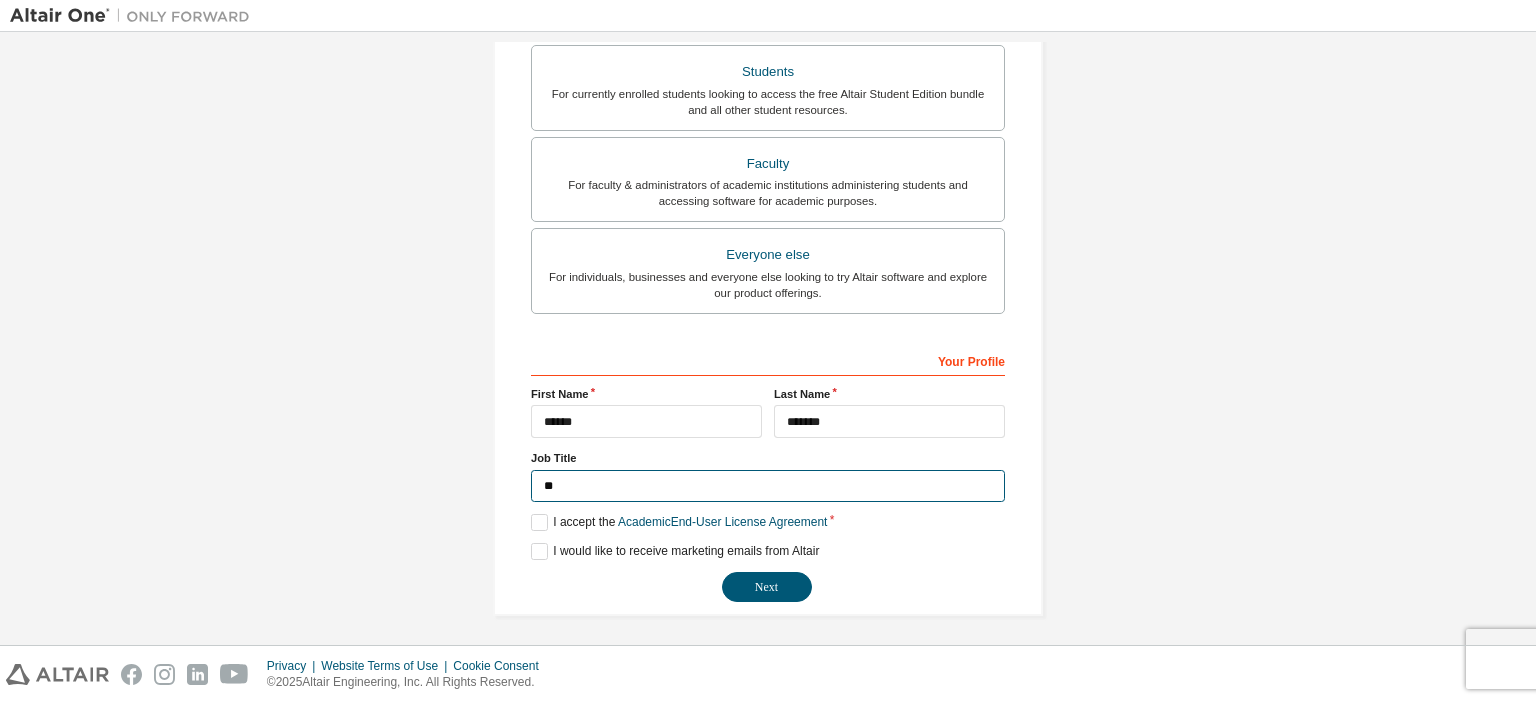 type on "*" 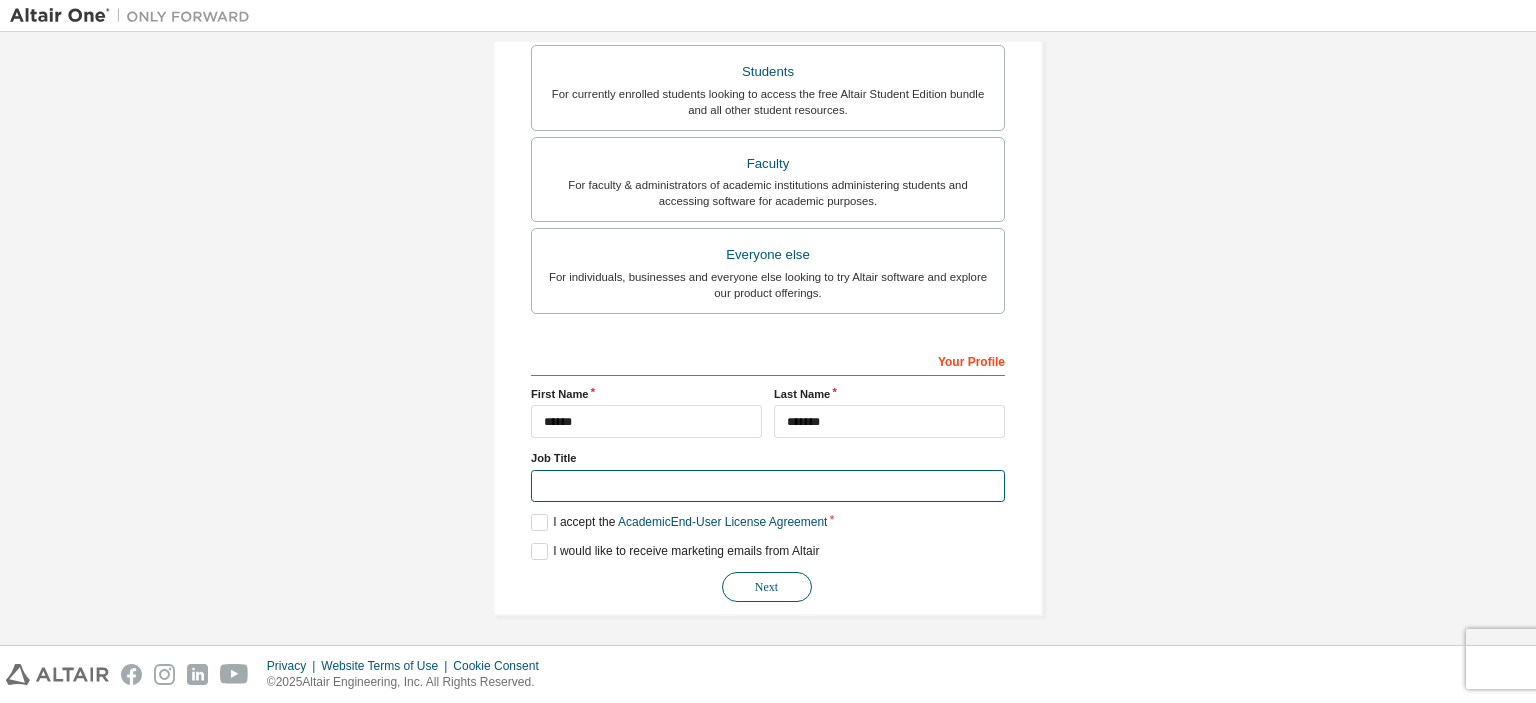 type 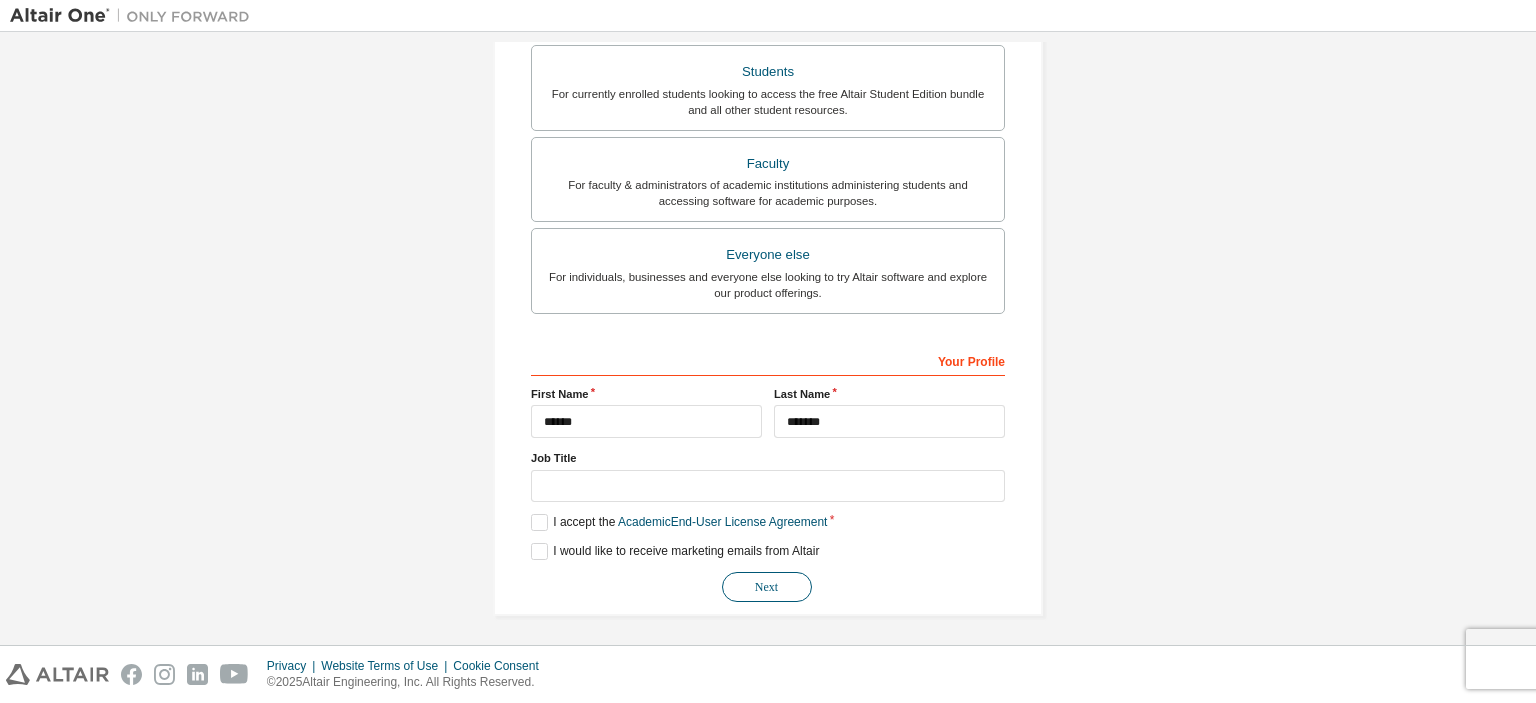 click on "Next" at bounding box center [767, 587] 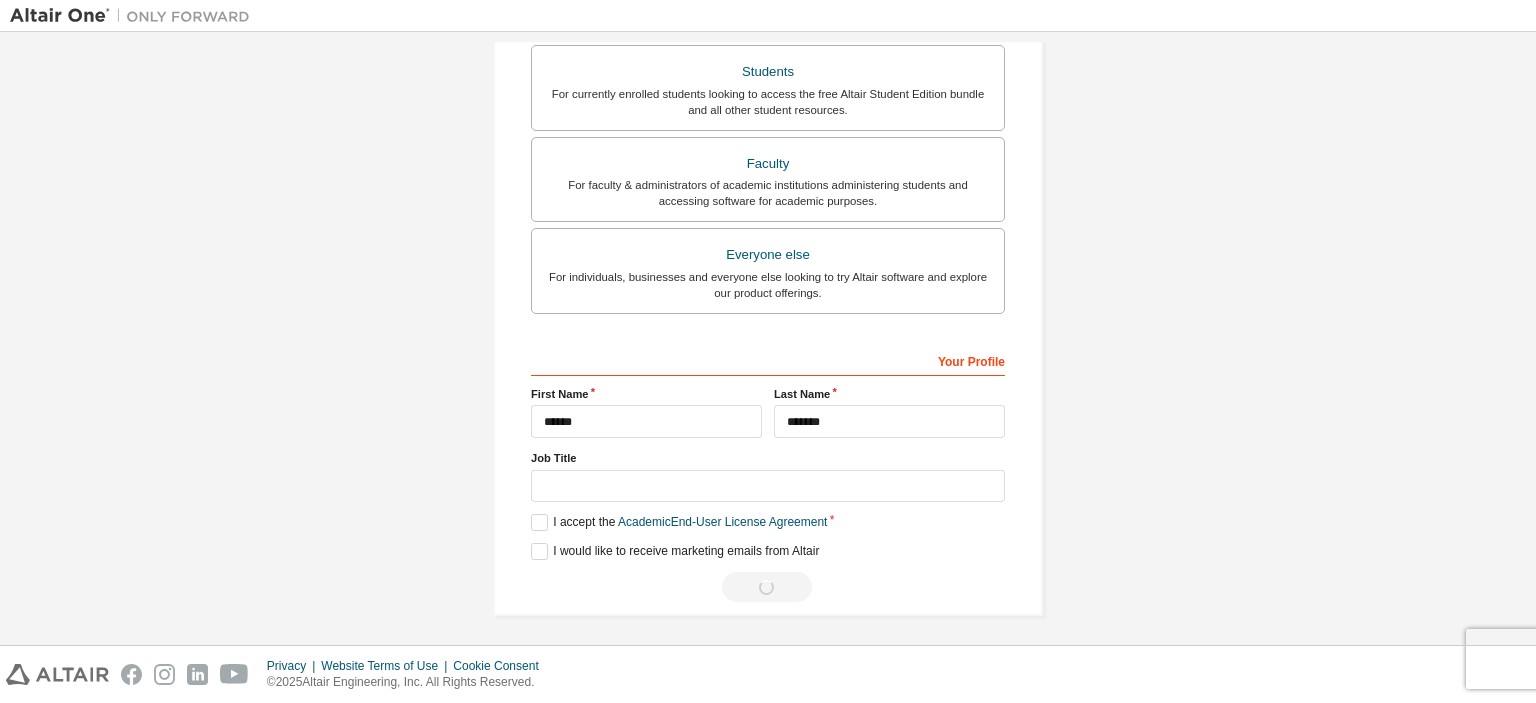 scroll, scrollTop: 0, scrollLeft: 0, axis: both 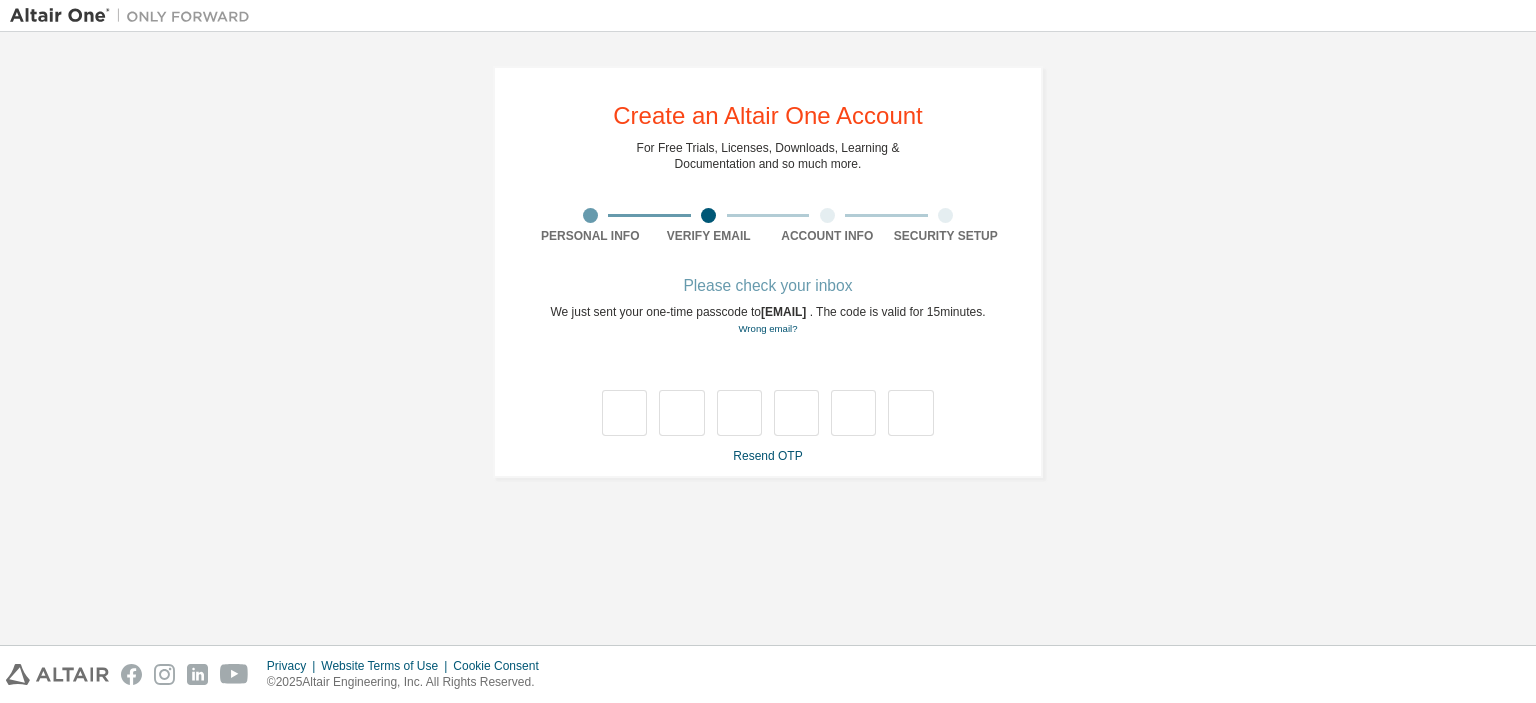 type on "*" 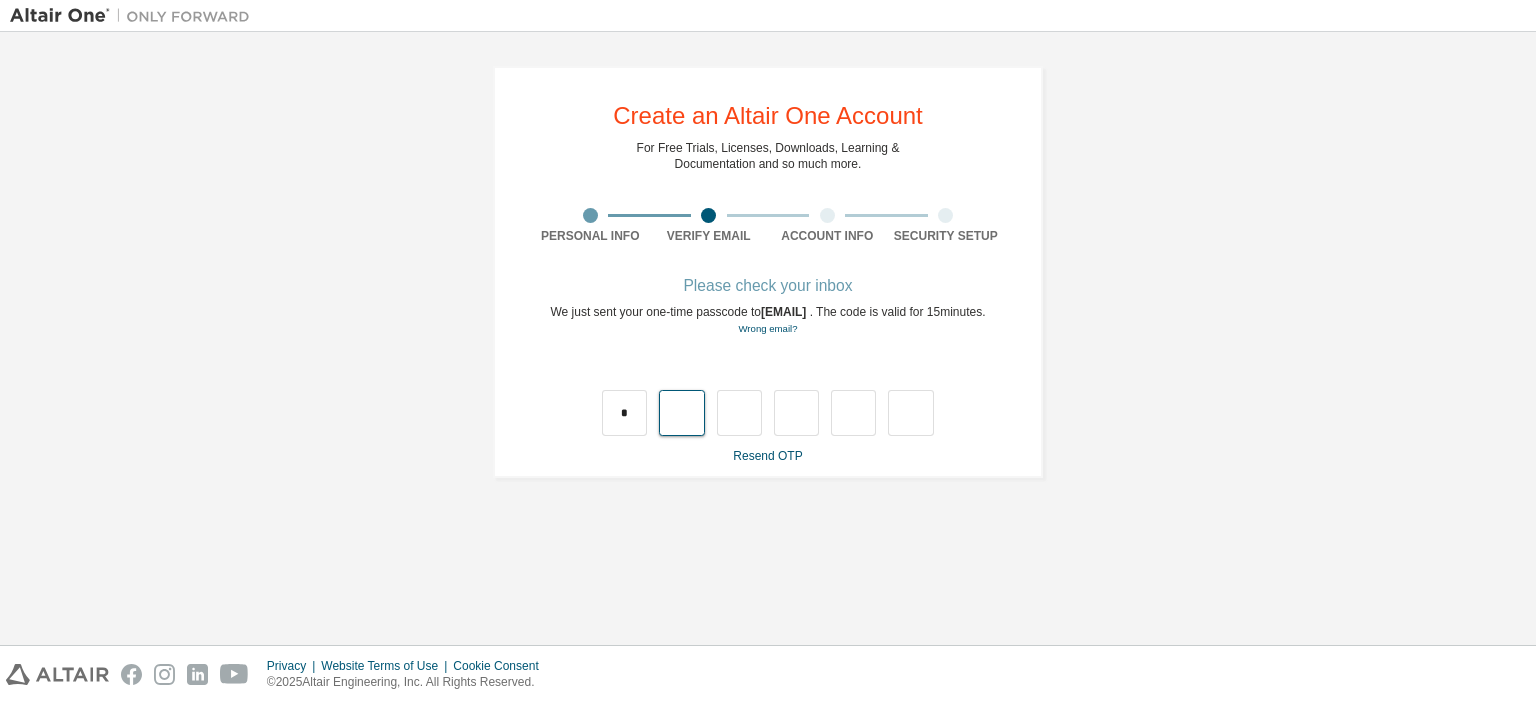 type on "*" 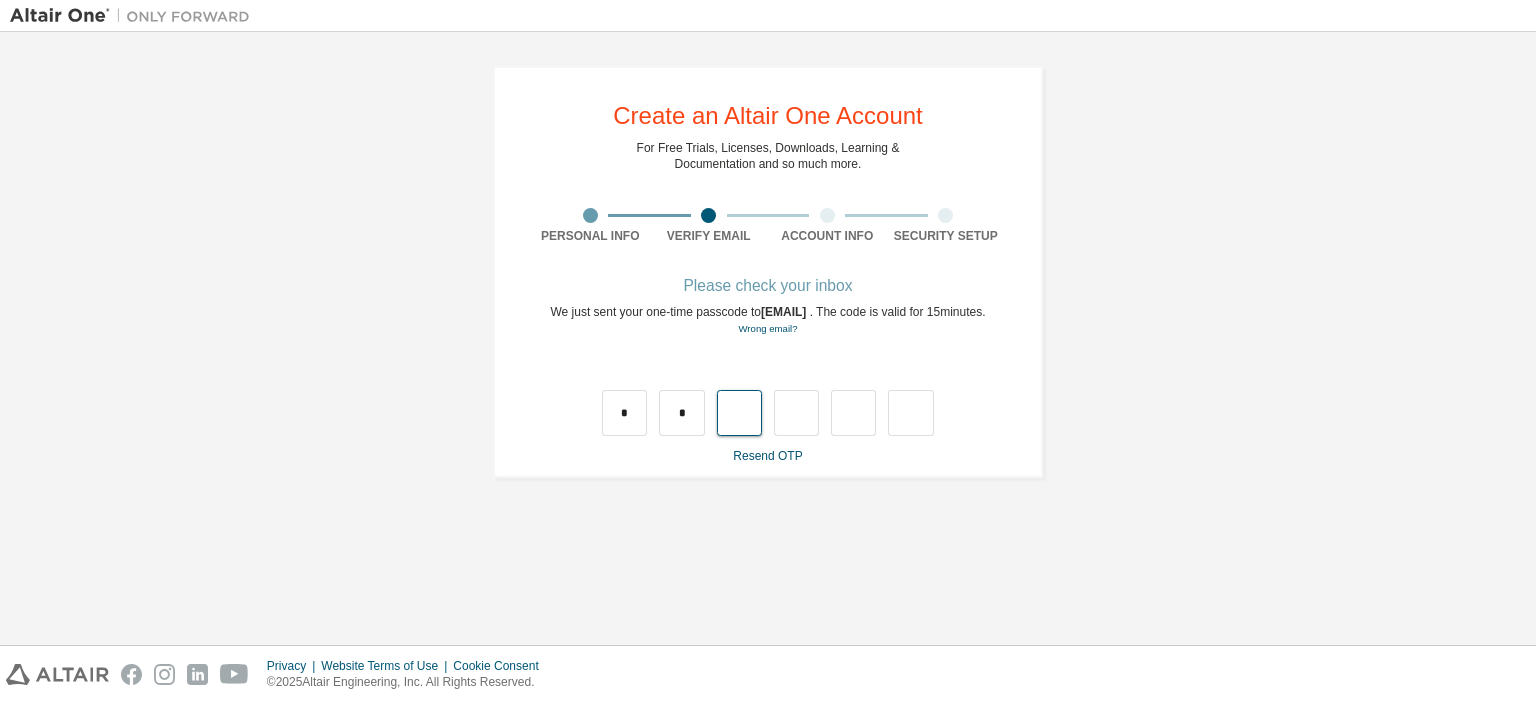 type on "*" 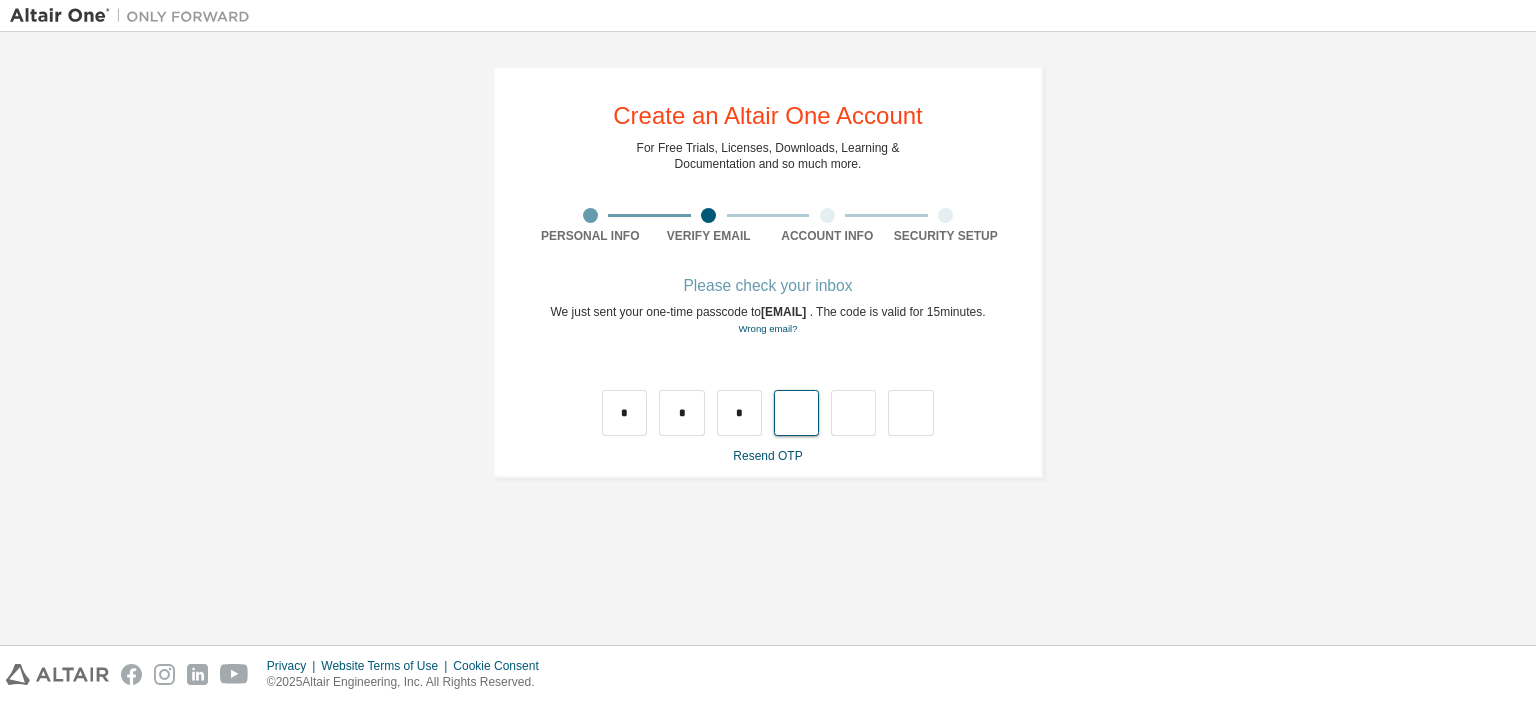 type on "*" 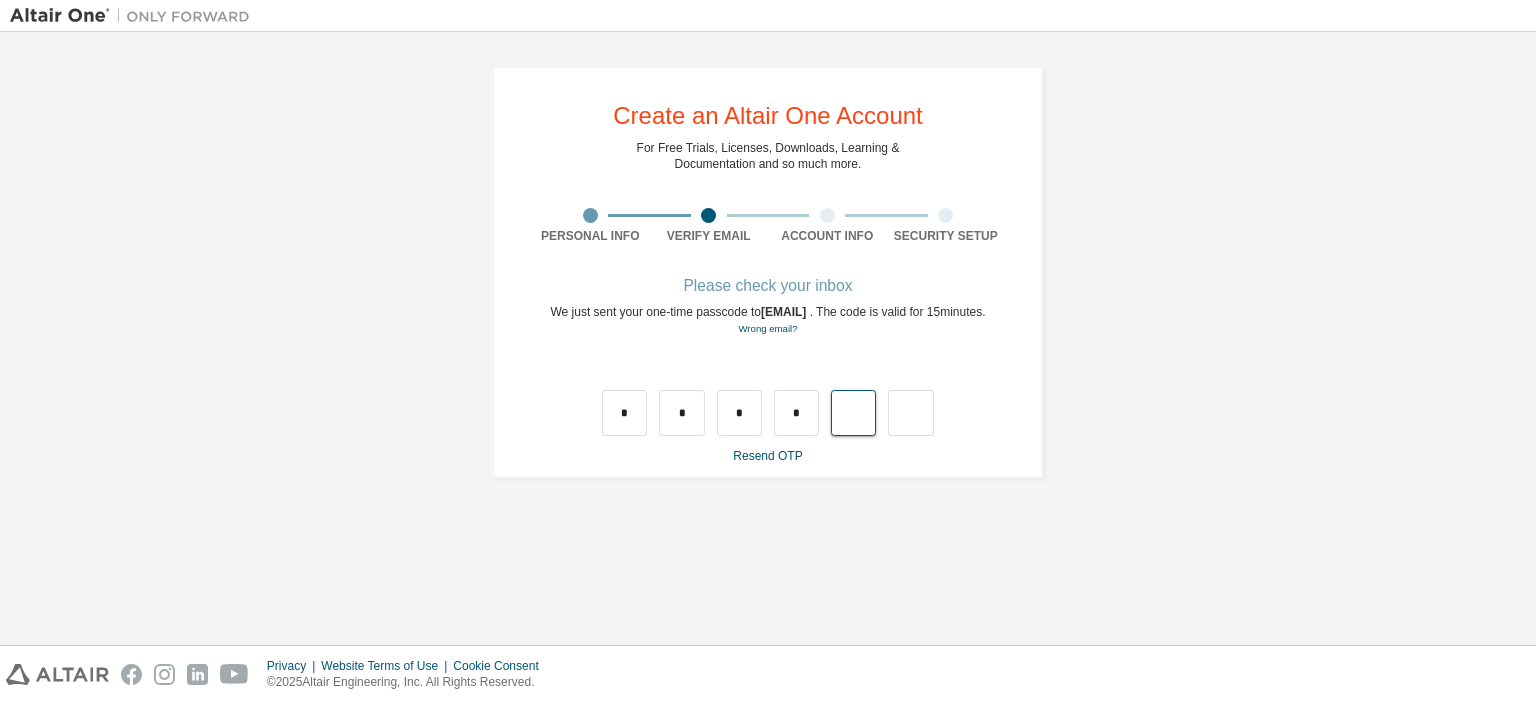 type on "*" 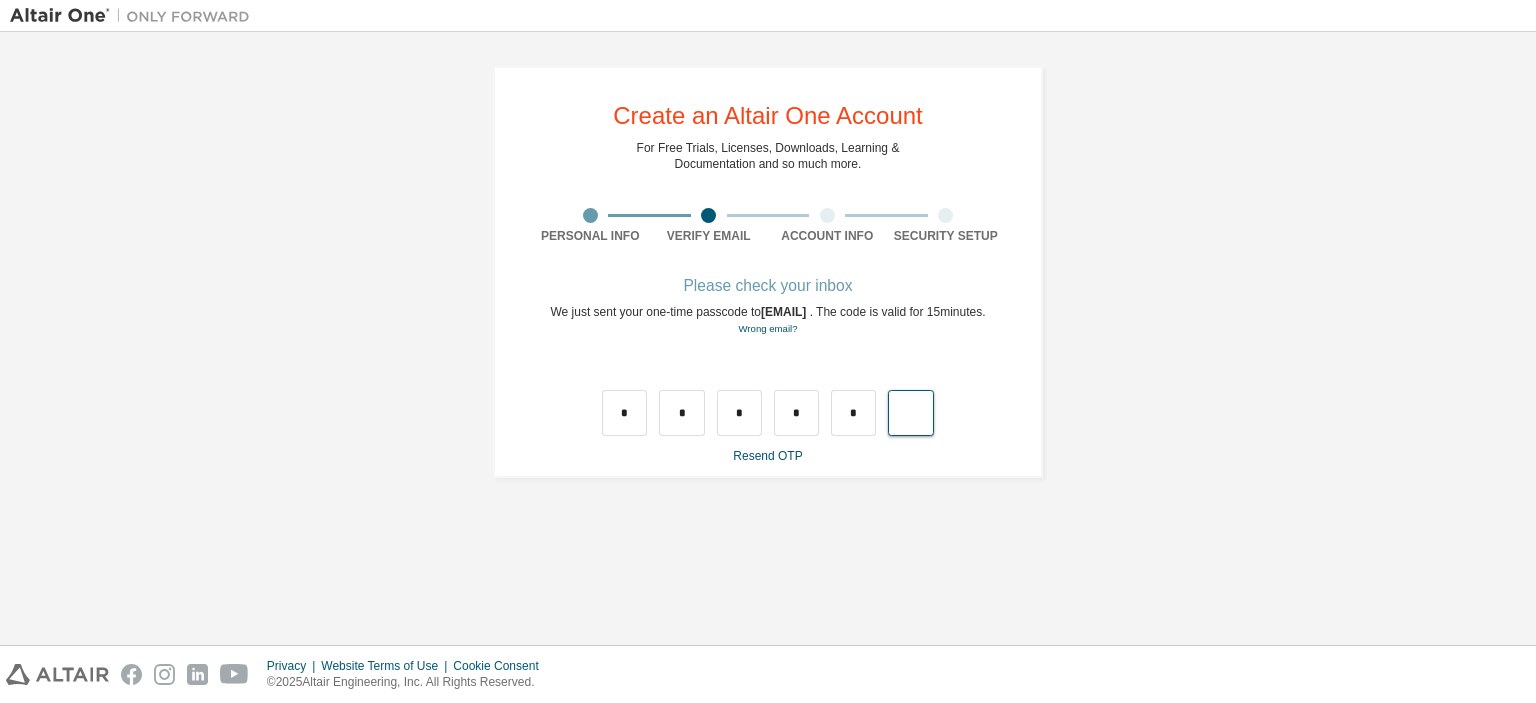 type on "*" 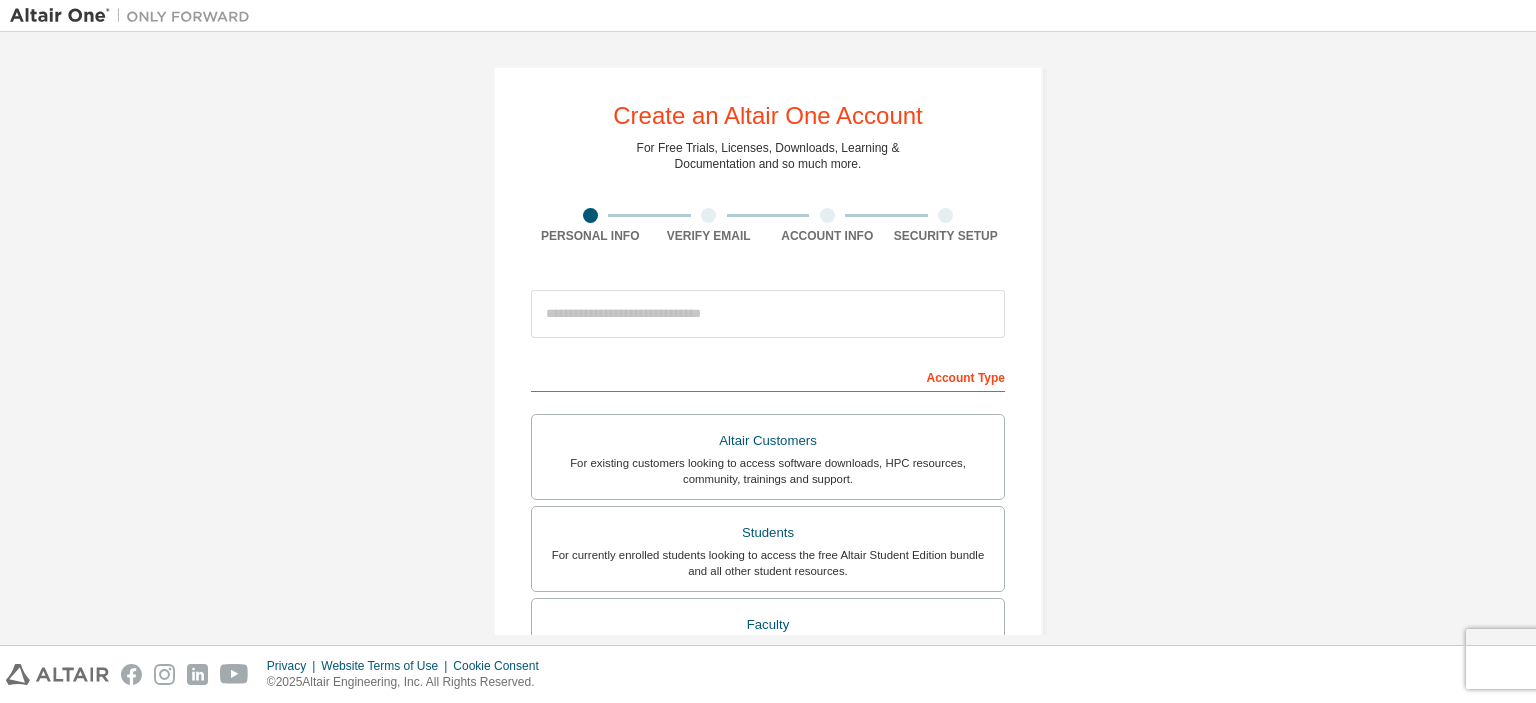 scroll, scrollTop: 0, scrollLeft: 0, axis: both 